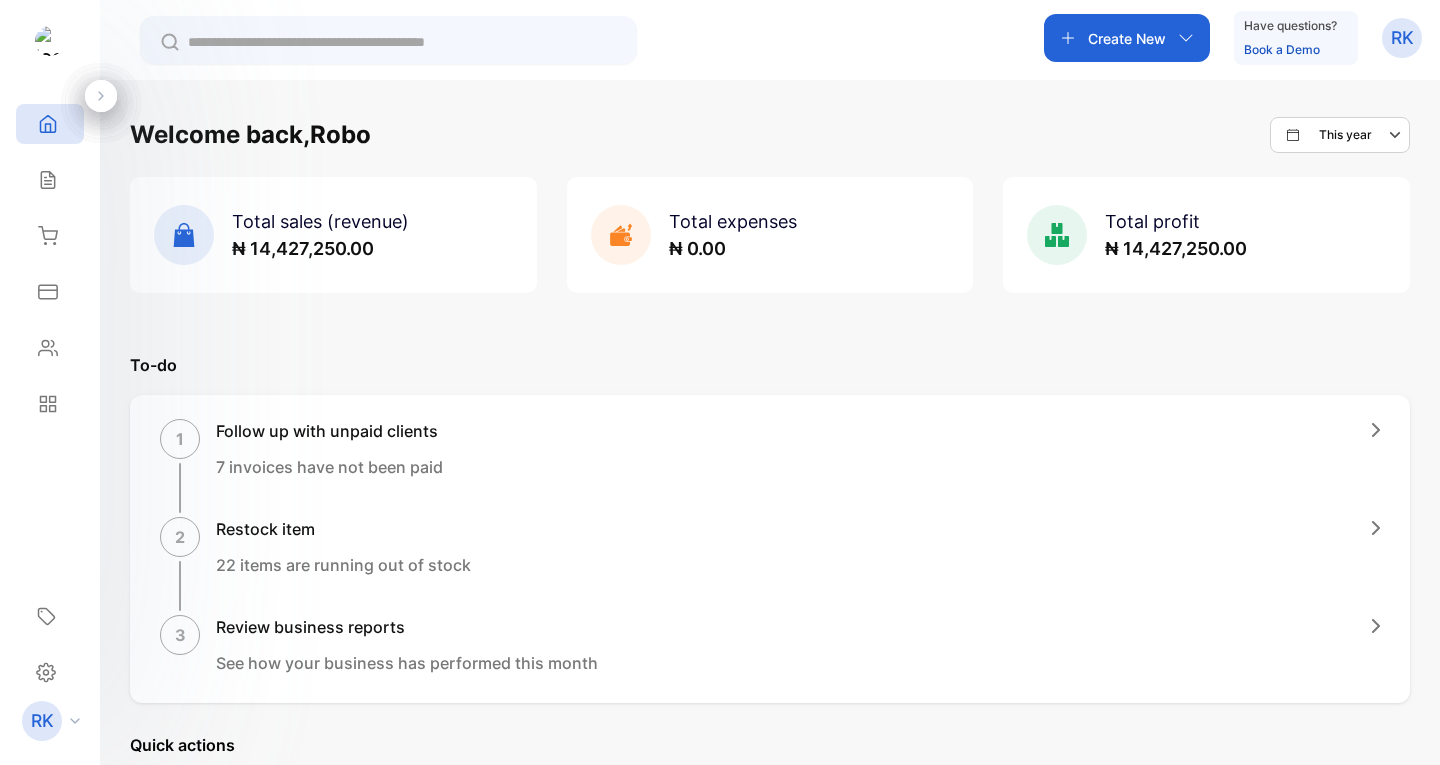 scroll, scrollTop: 0, scrollLeft: 0, axis: both 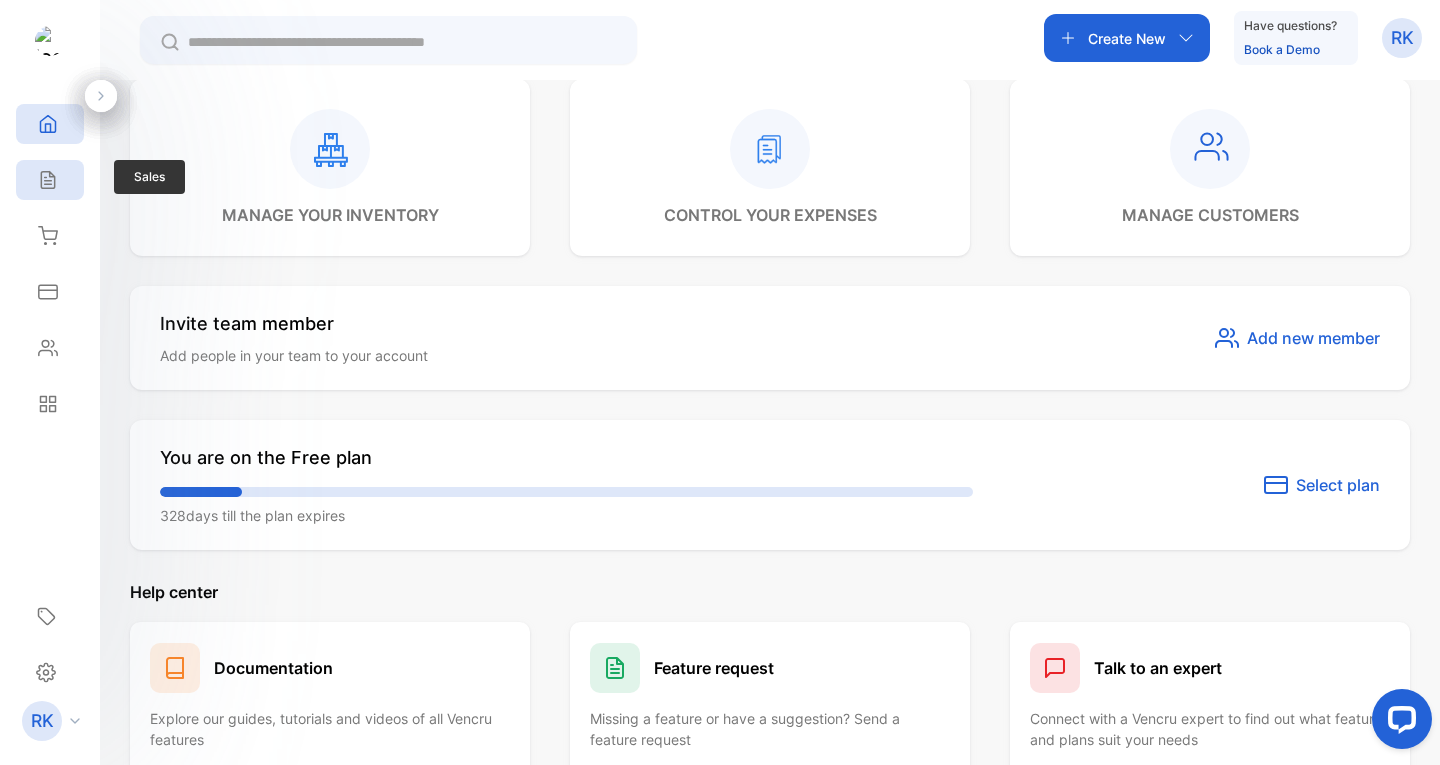 click 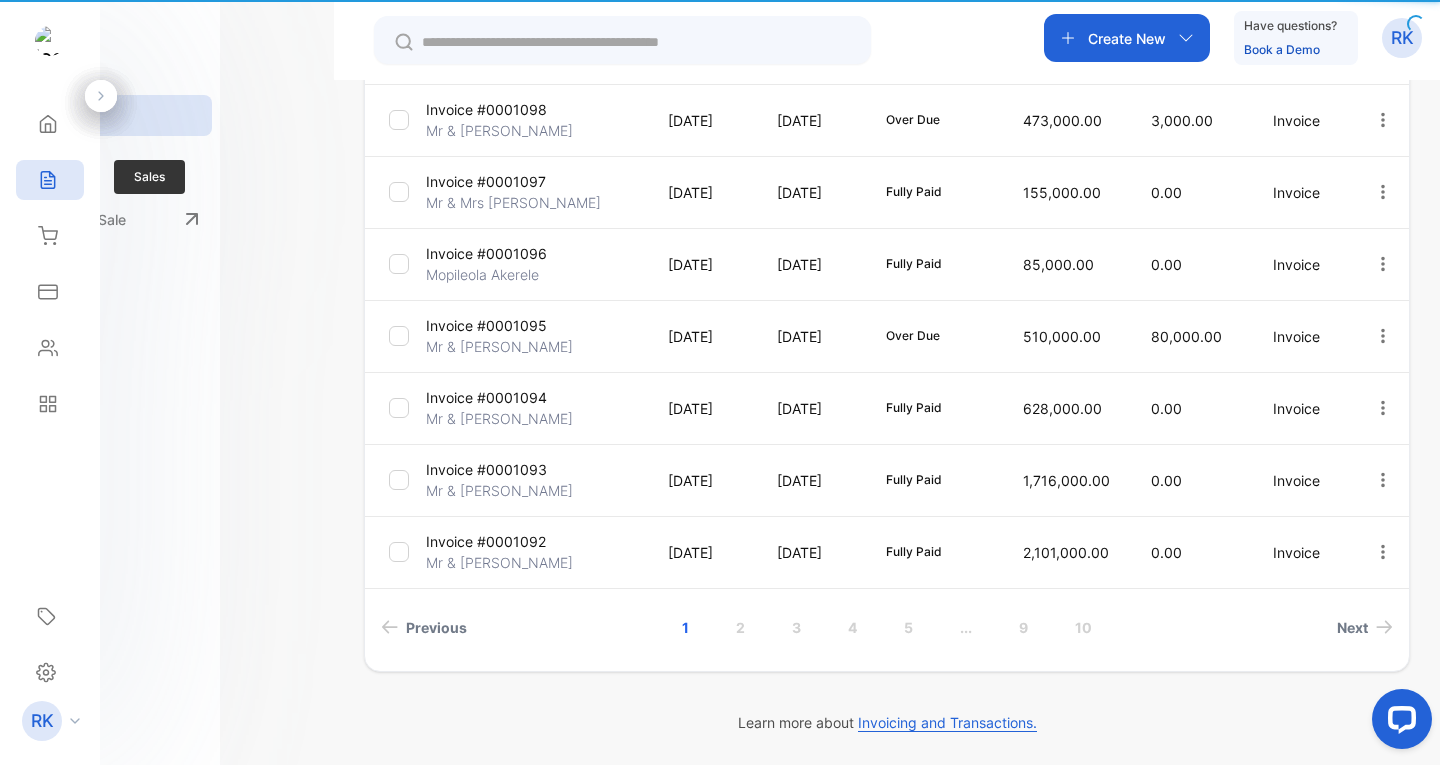 type on "**********" 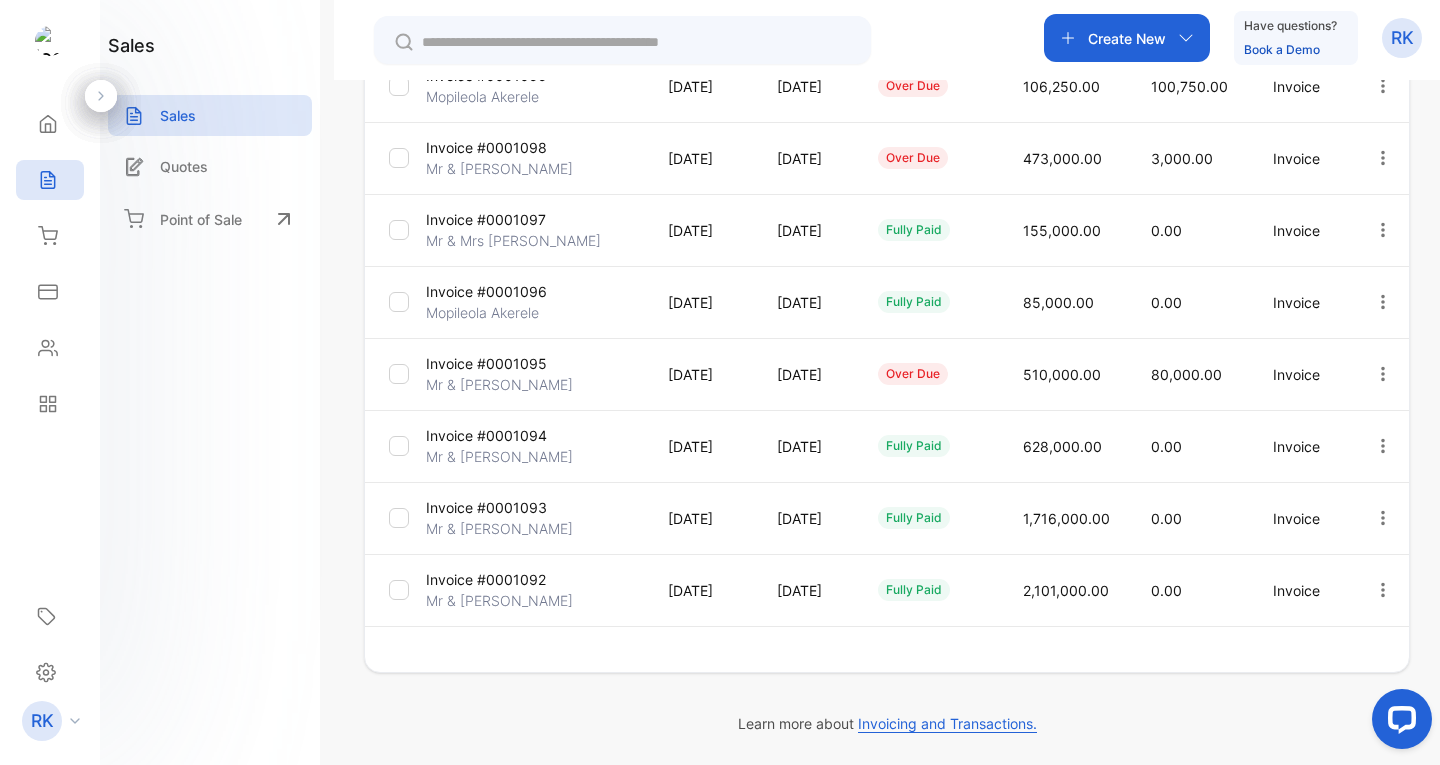 scroll, scrollTop: 545, scrollLeft: 0, axis: vertical 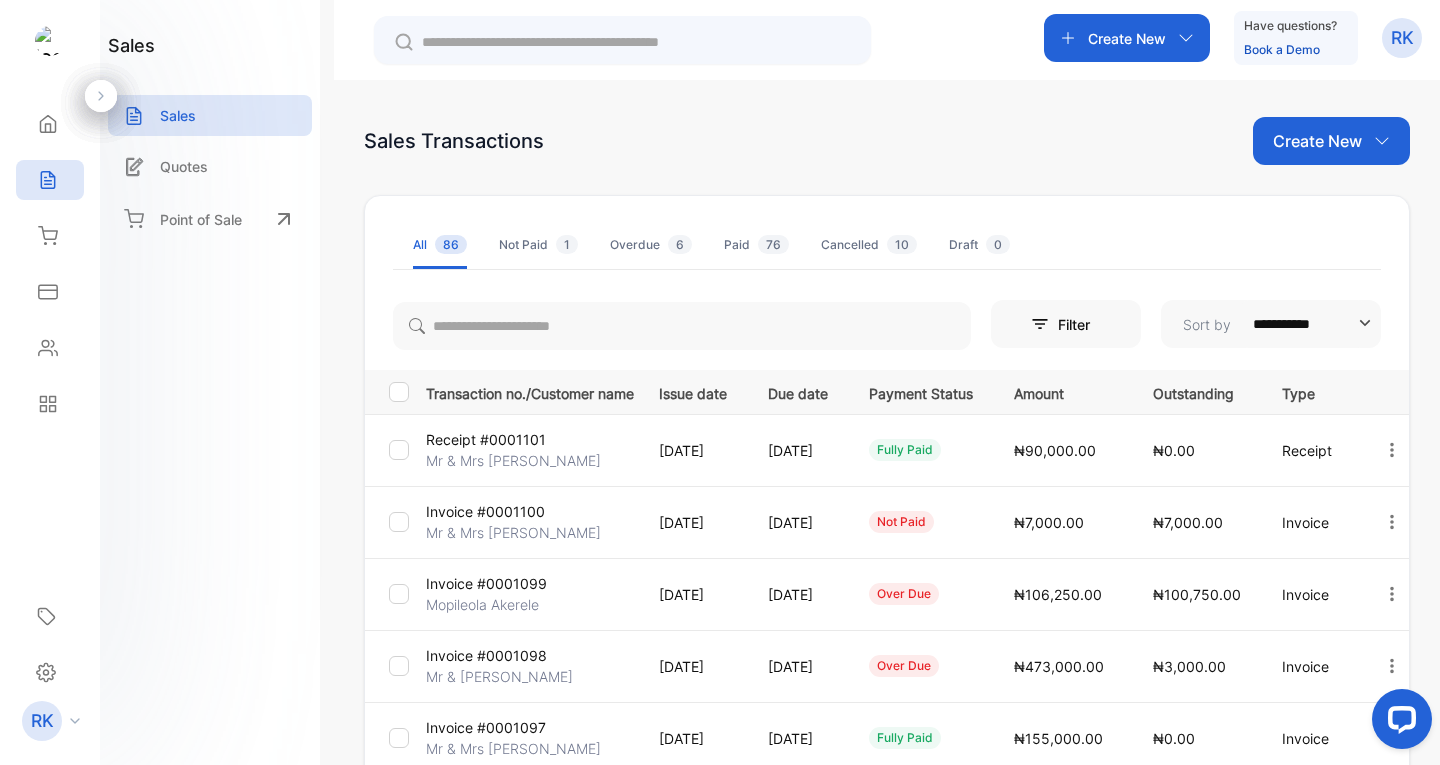 click on "Receipt" at bounding box center [1311, 450] 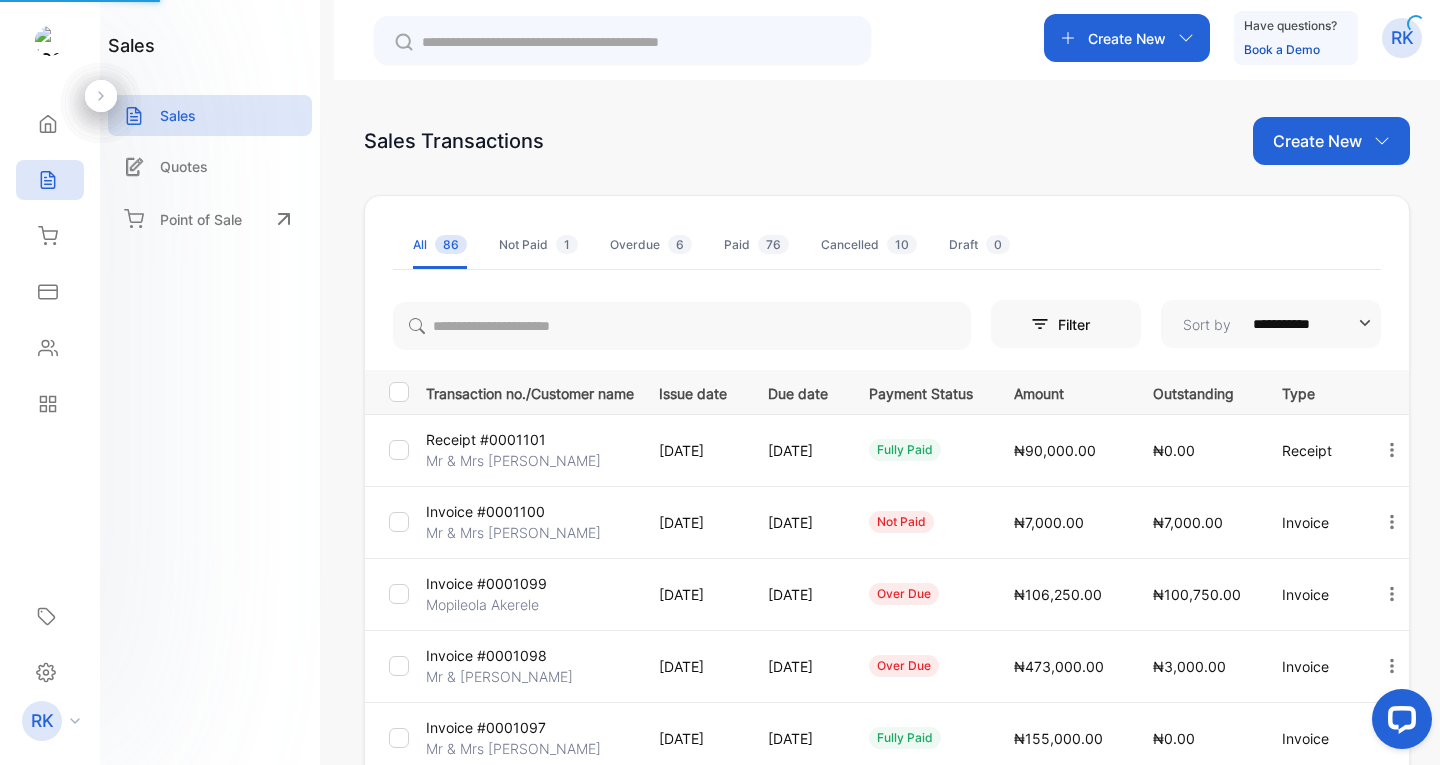 click on "Receipt #0001101" at bounding box center [486, 439] 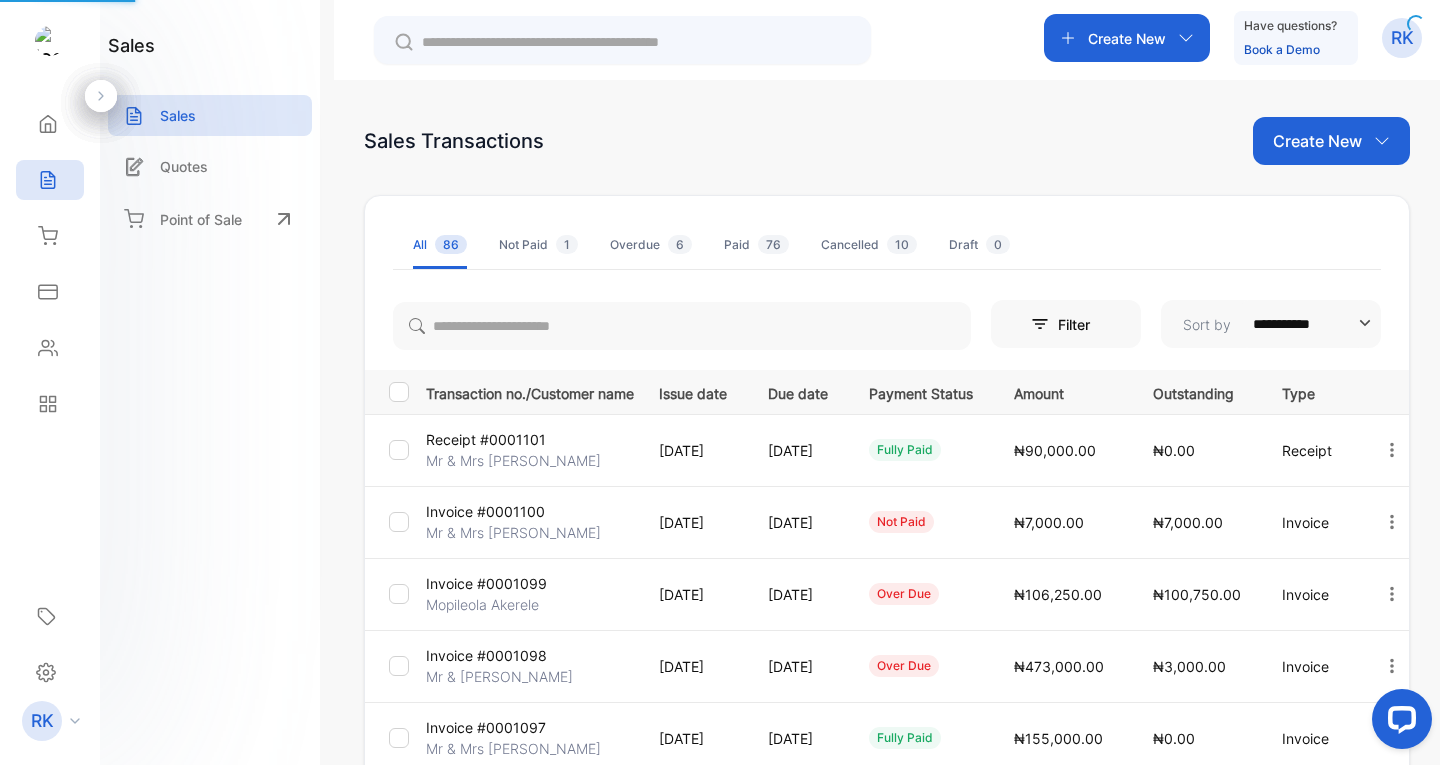 click on "Receipt #0001101" at bounding box center [486, 439] 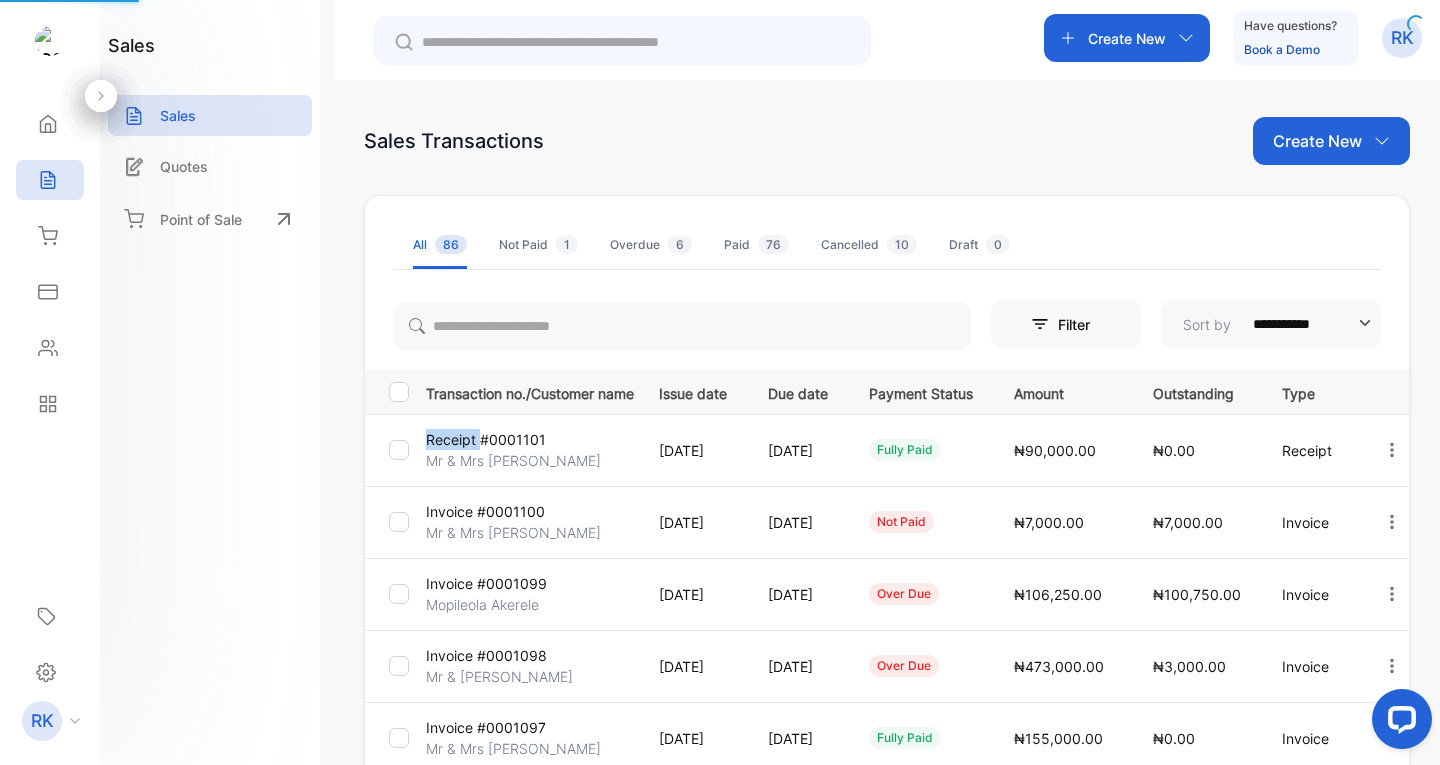 click on "Receipt #0001101" at bounding box center (486, 439) 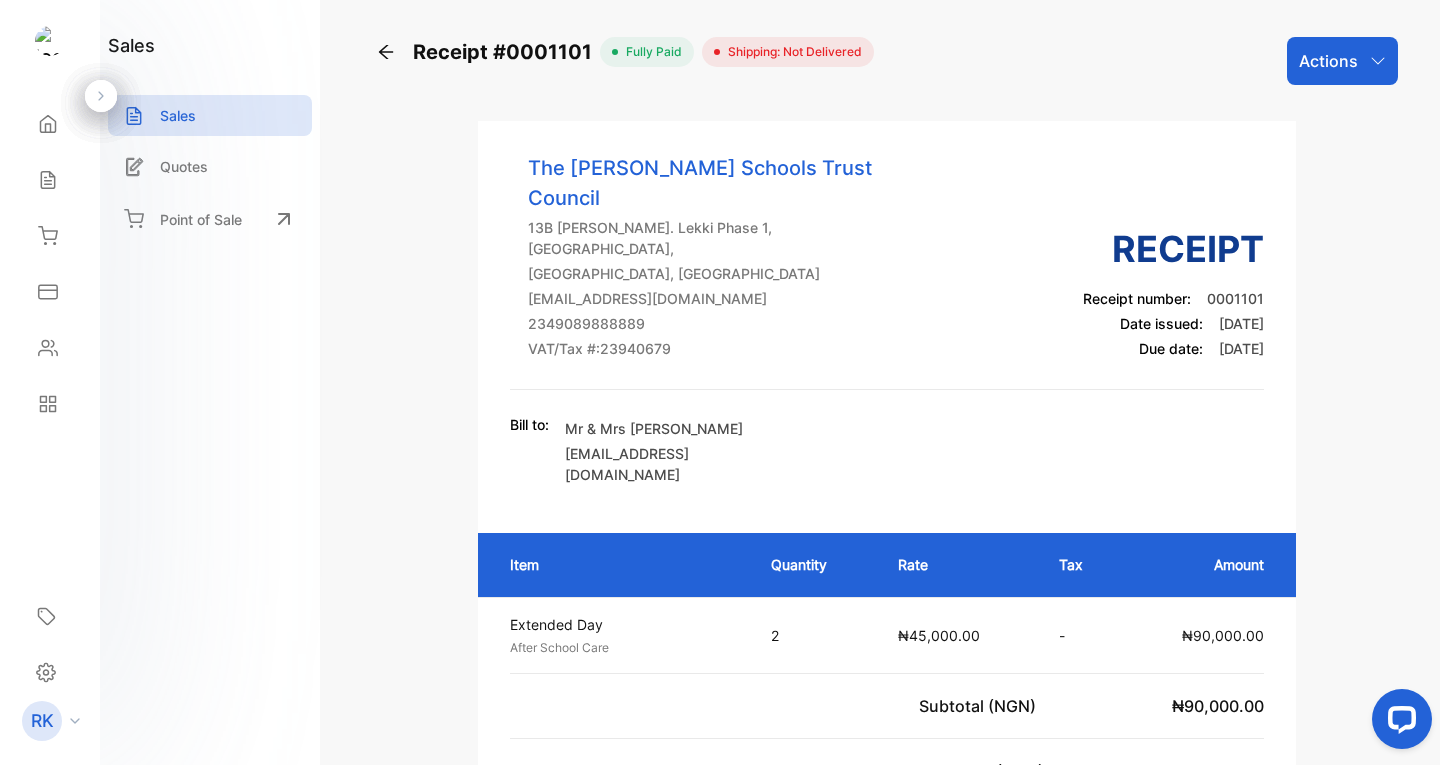 click on "Actions" at bounding box center [1342, 61] 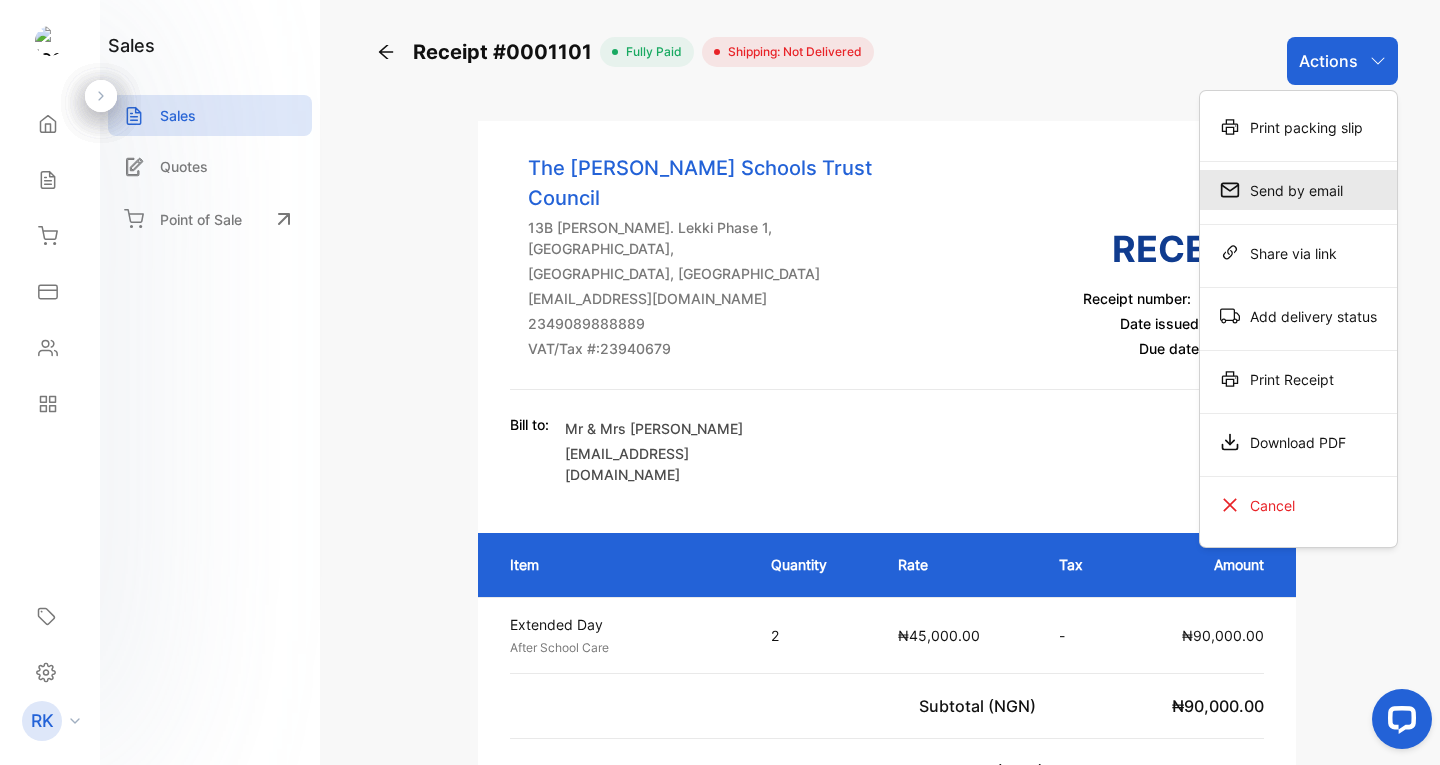 click on "Send by email" at bounding box center [1298, 190] 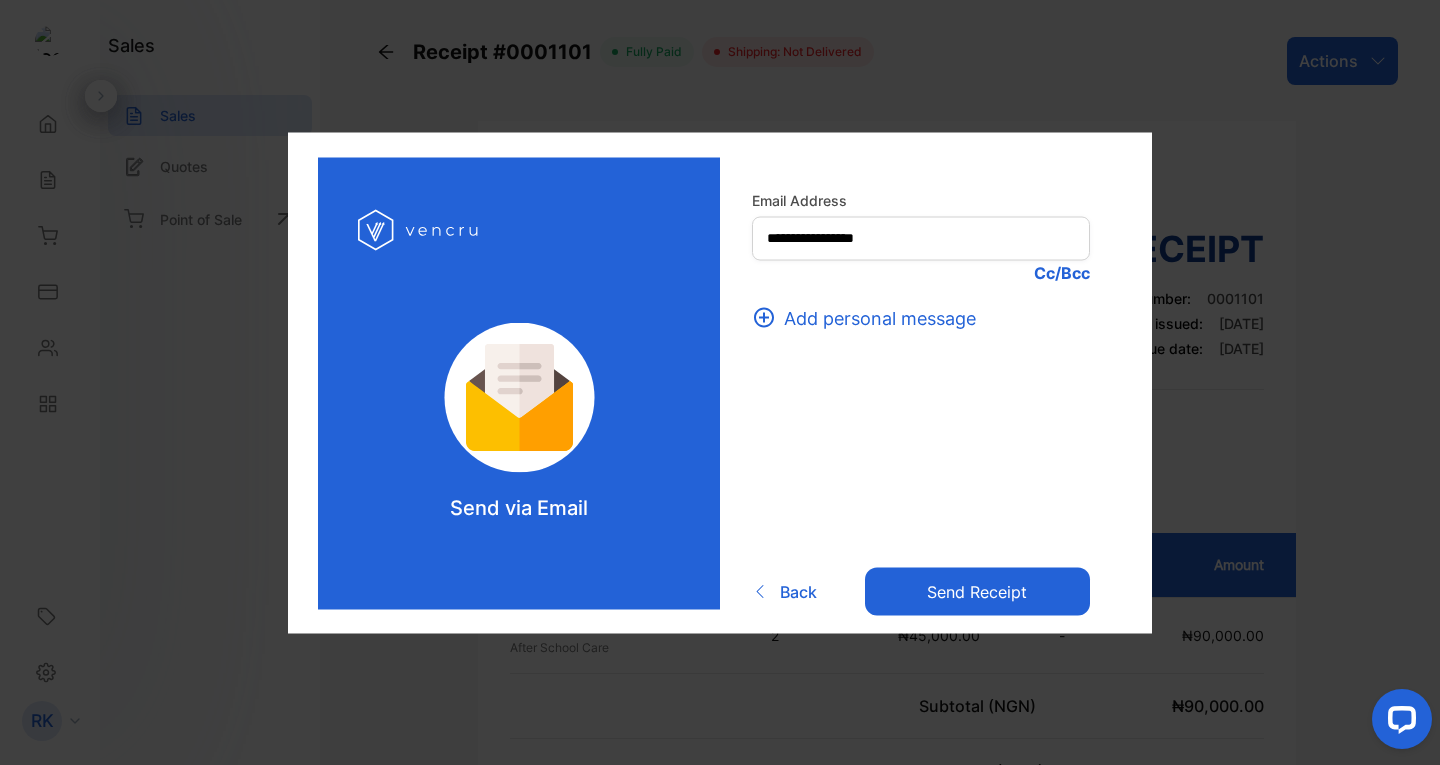 click on "Cc/Bcc" at bounding box center (921, 272) 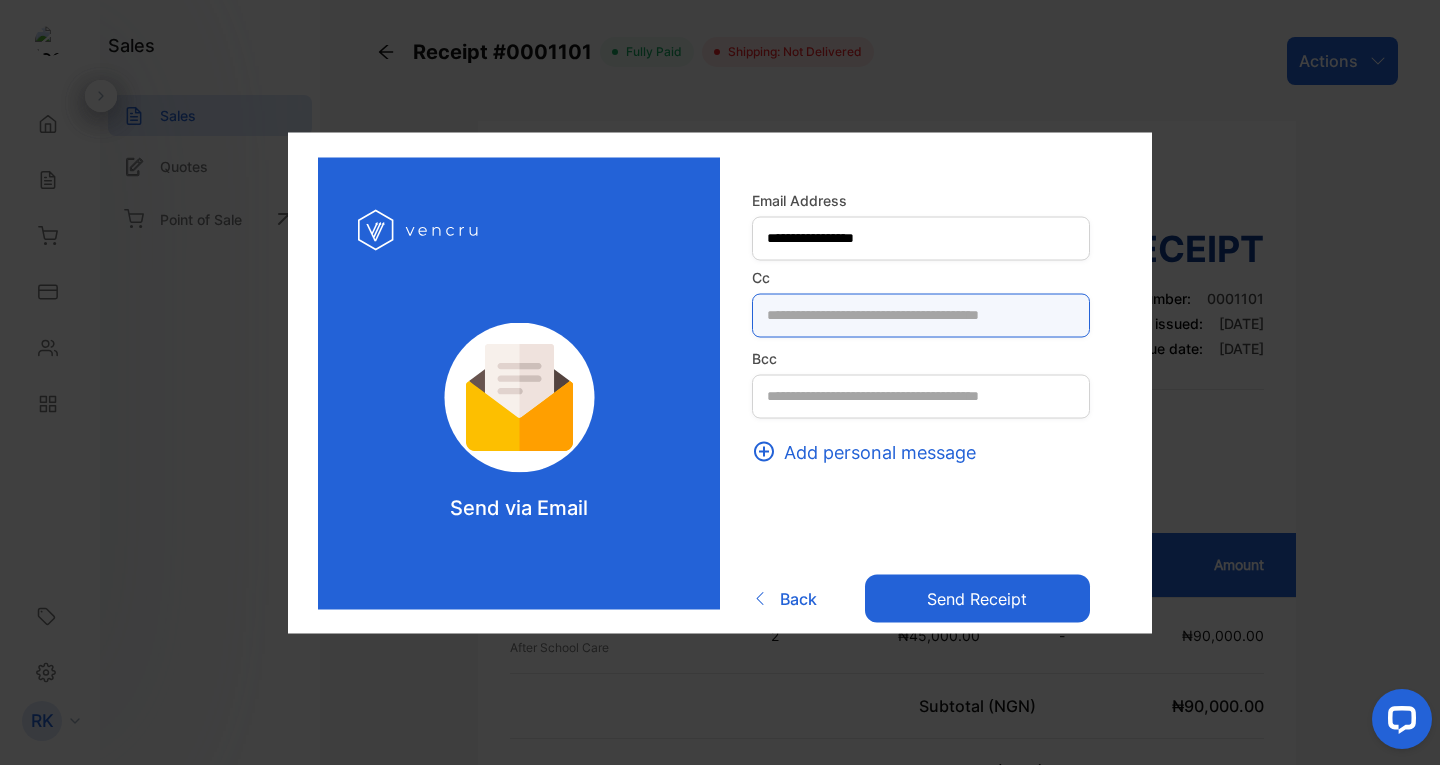 click at bounding box center (921, 315) 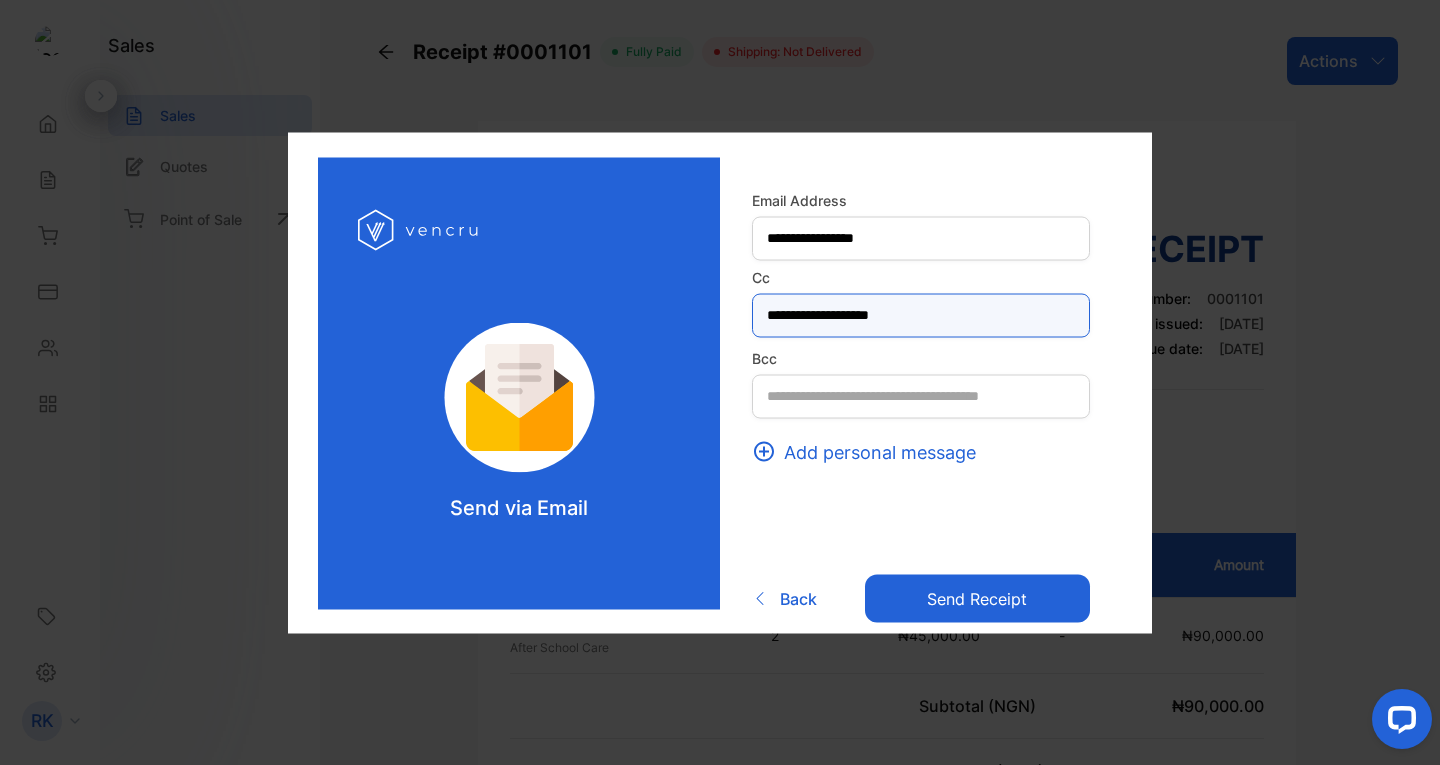 type on "**********" 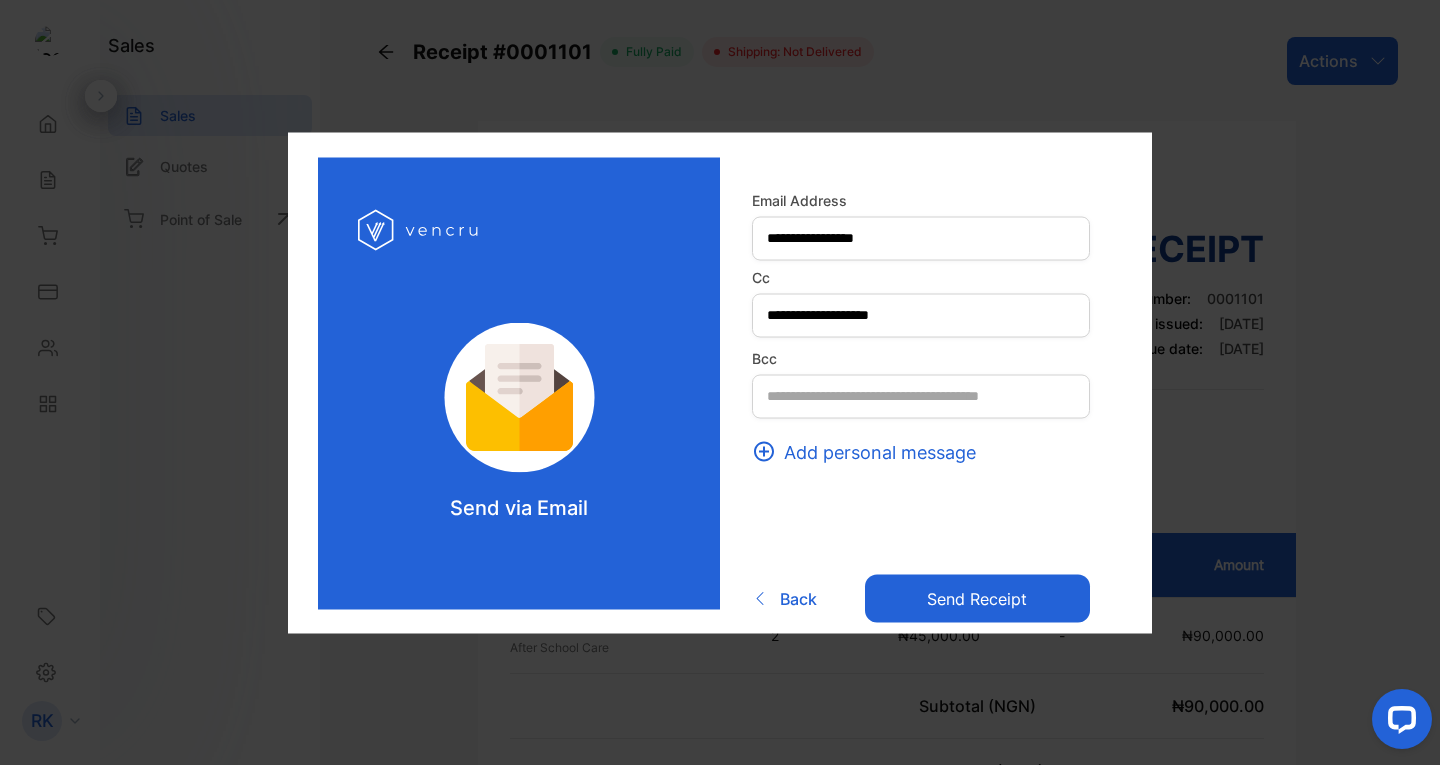 click on "Send receipt" at bounding box center [977, 599] 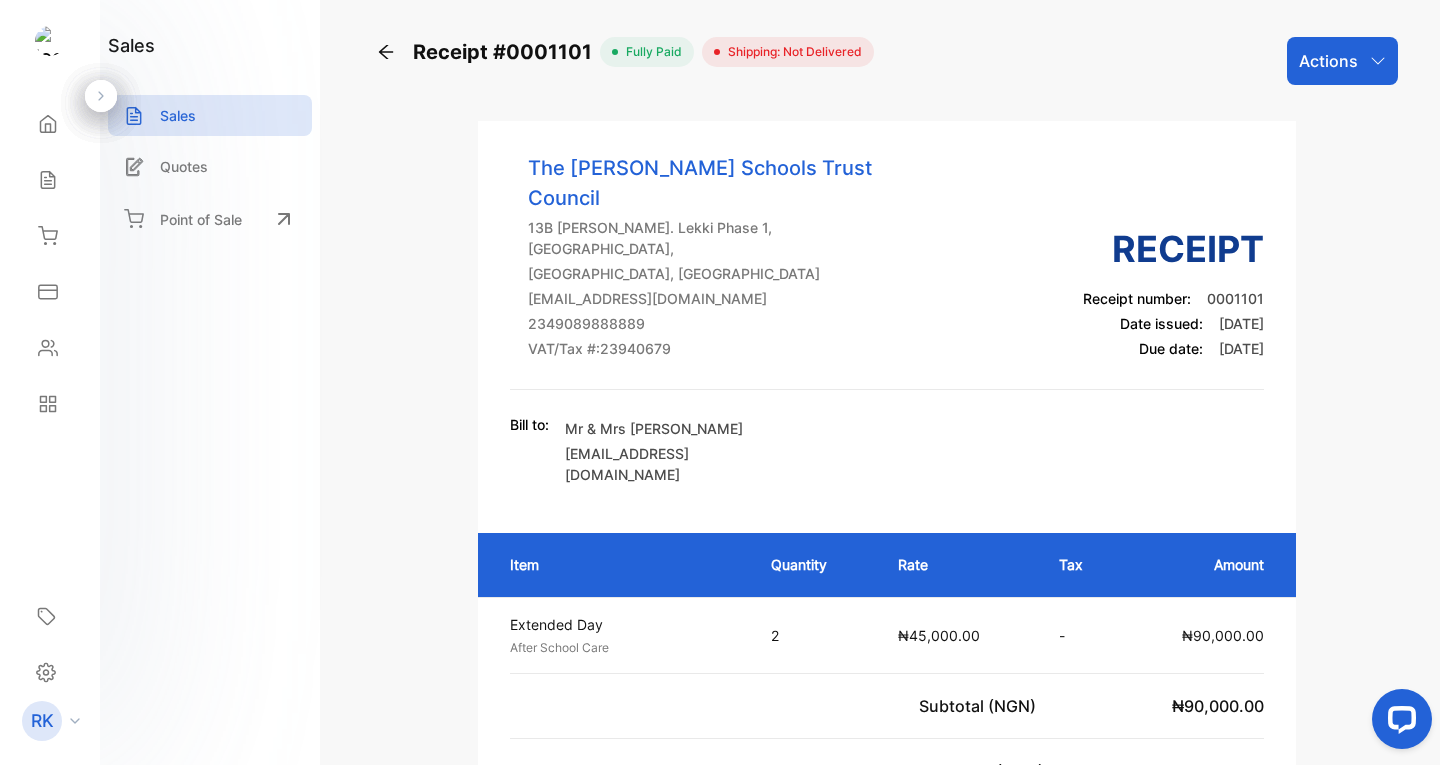 click on "Actions" at bounding box center [1342, 61] 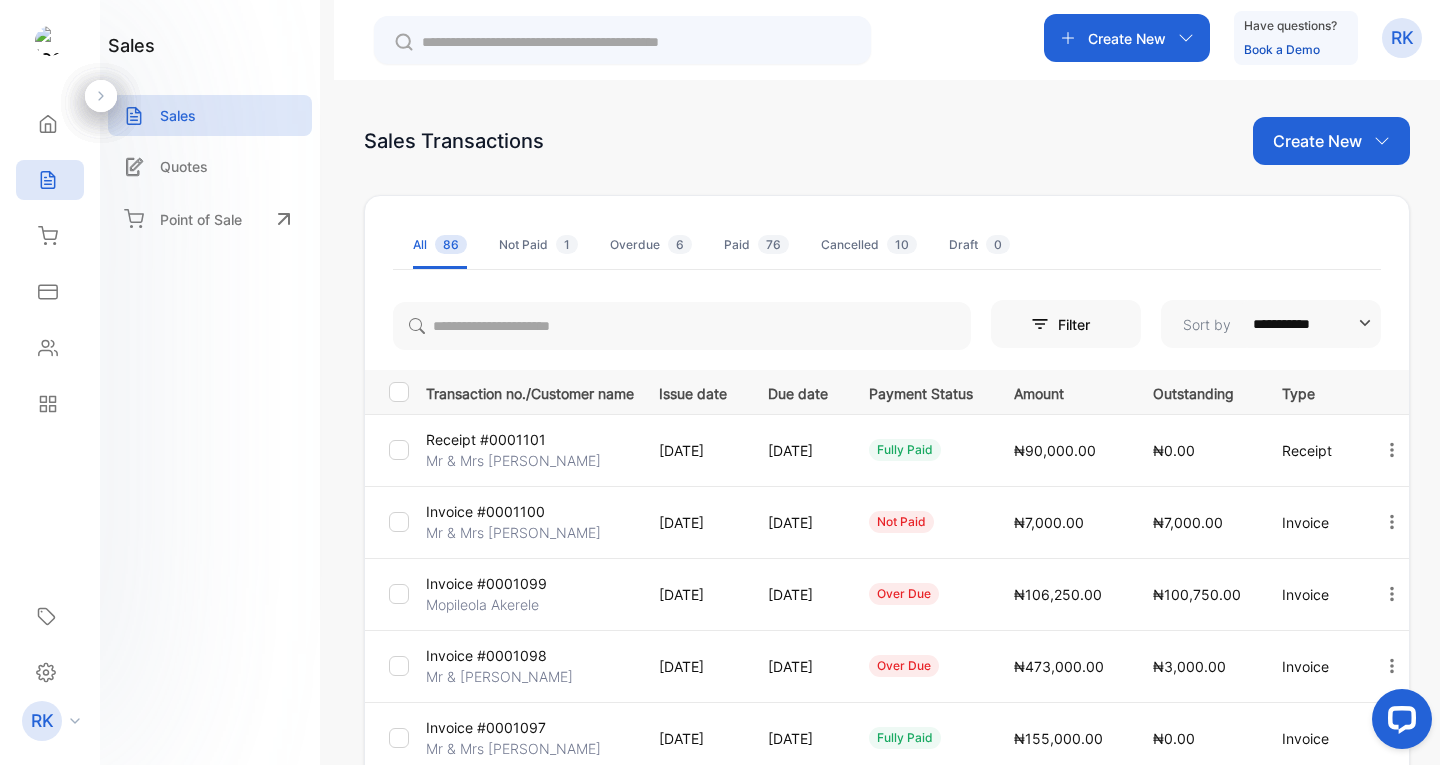 click on "Invoice #0001100" at bounding box center [485, 511] 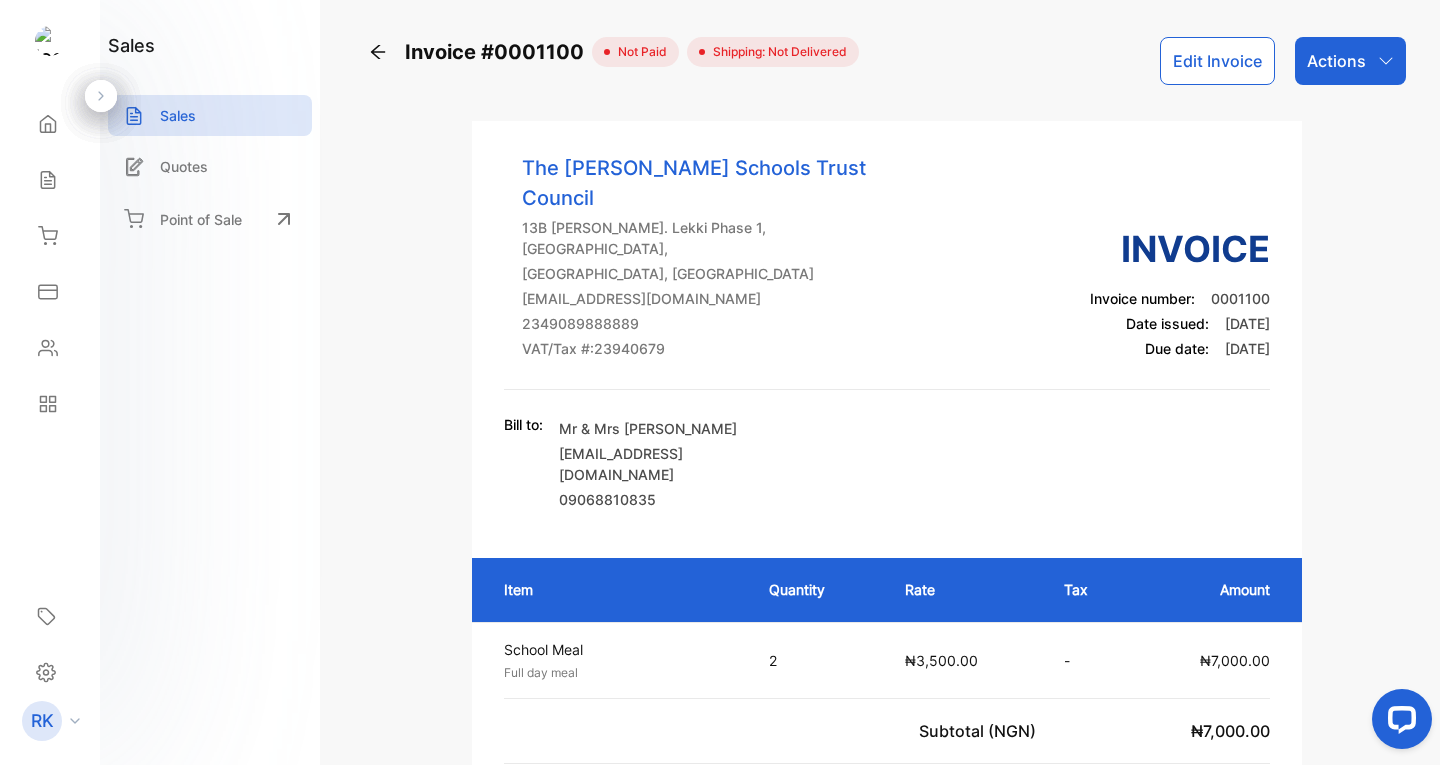 click on "Actions" at bounding box center (1336, 61) 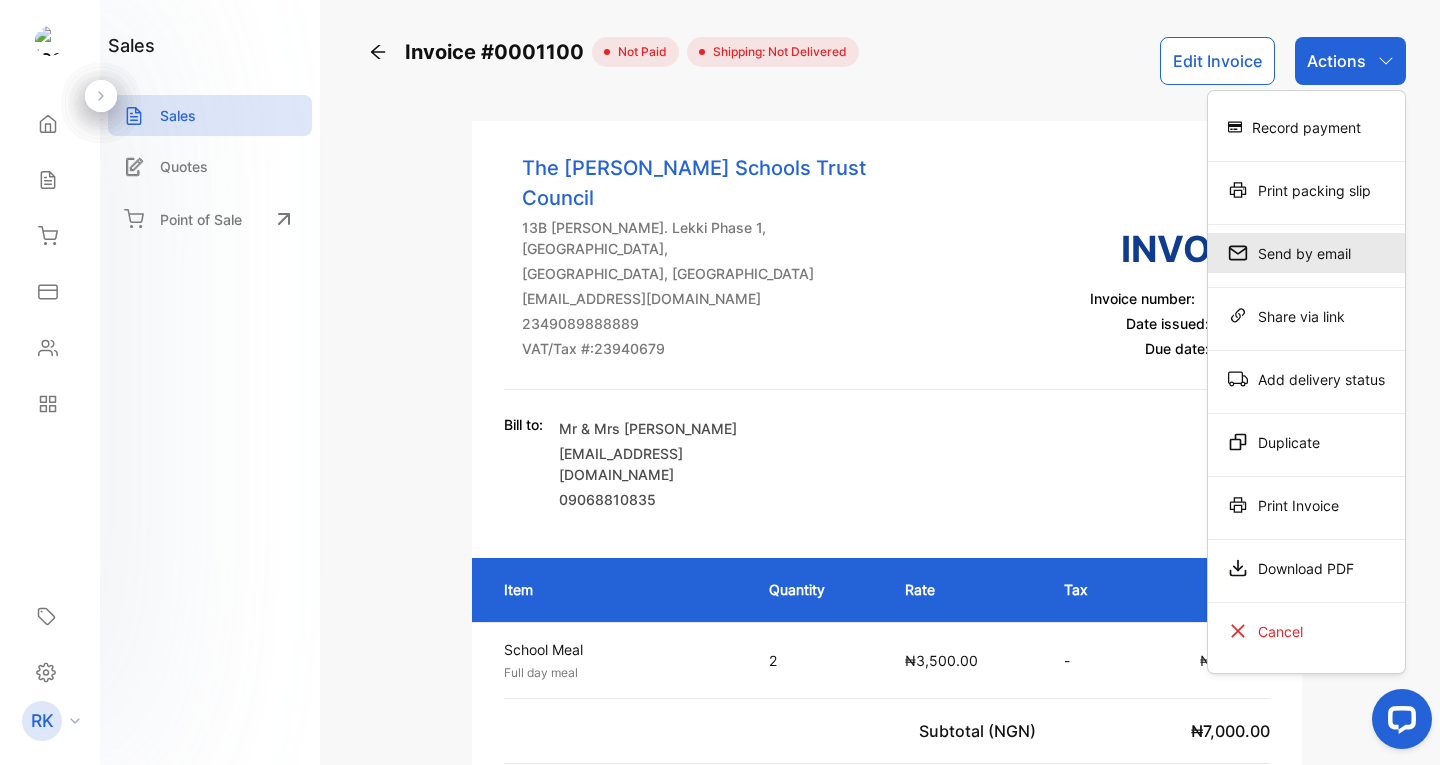 click on "Send by email" at bounding box center (1306, 253) 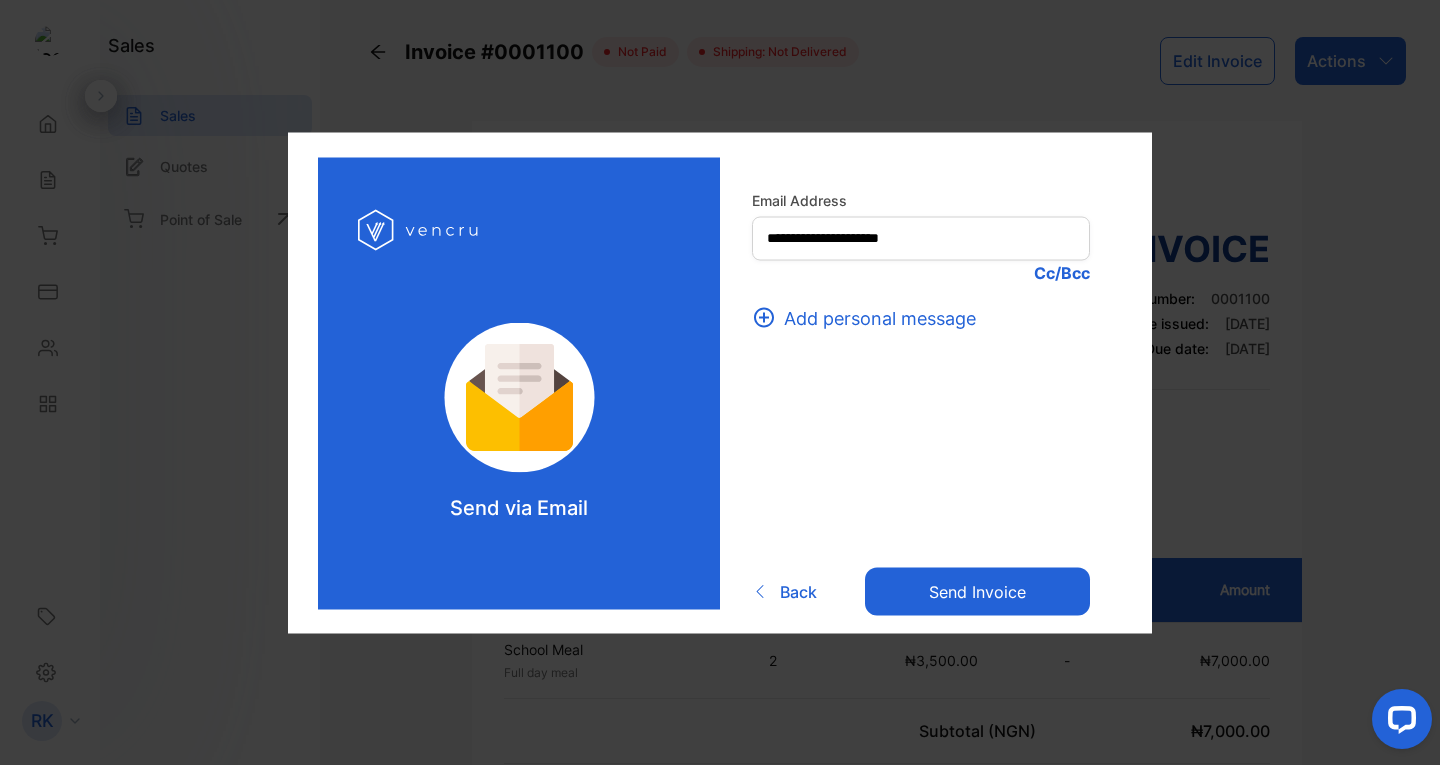 click on "Cc/Bcc" at bounding box center (921, 272) 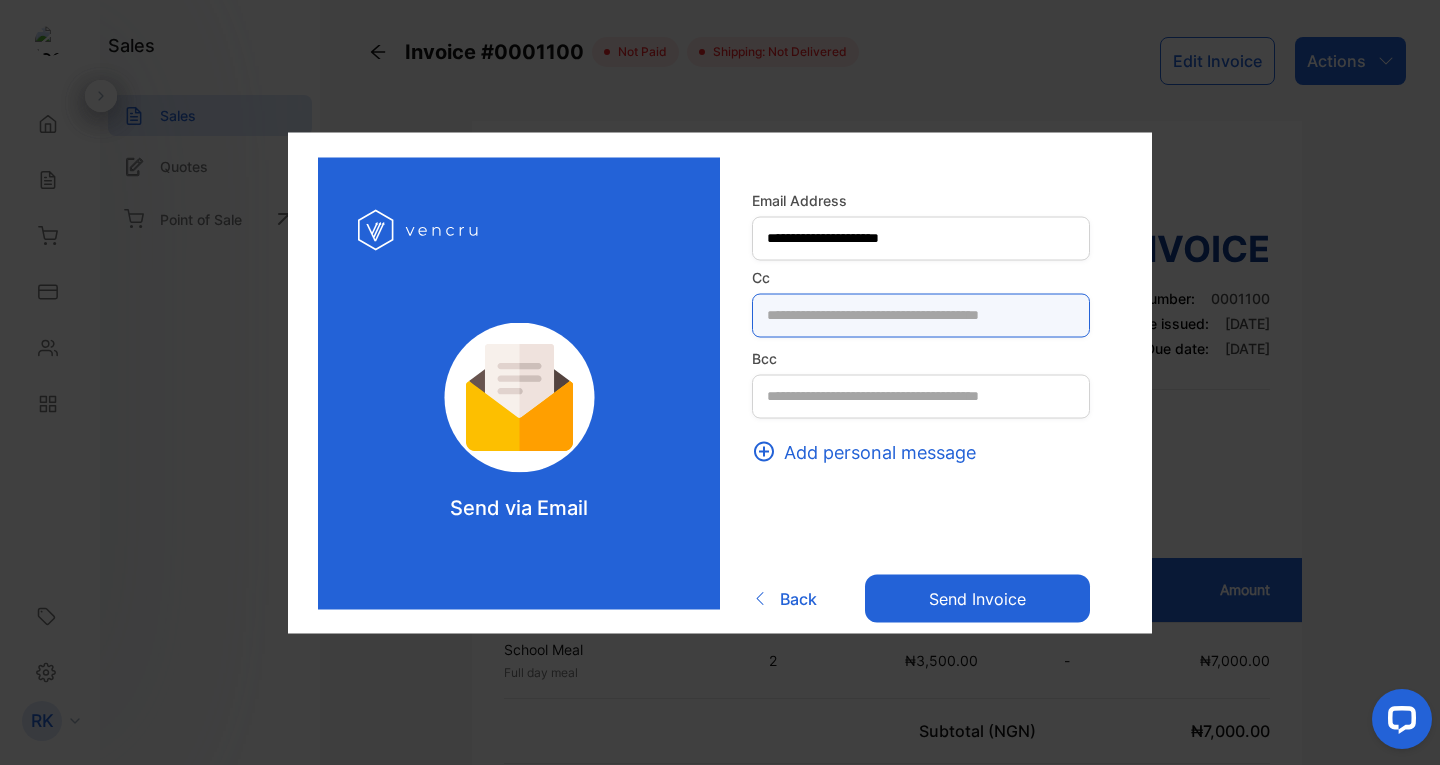 click at bounding box center [921, 315] 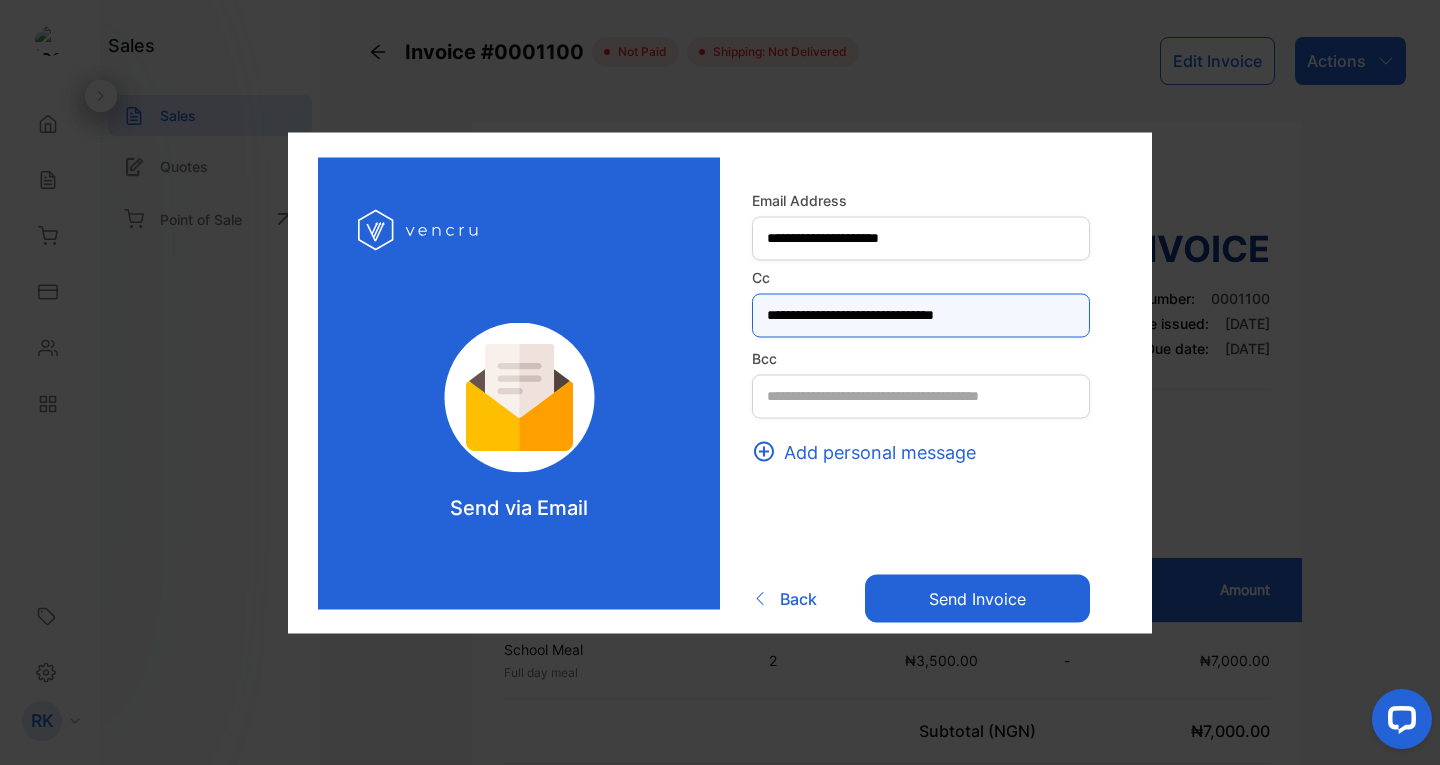 type on "**********" 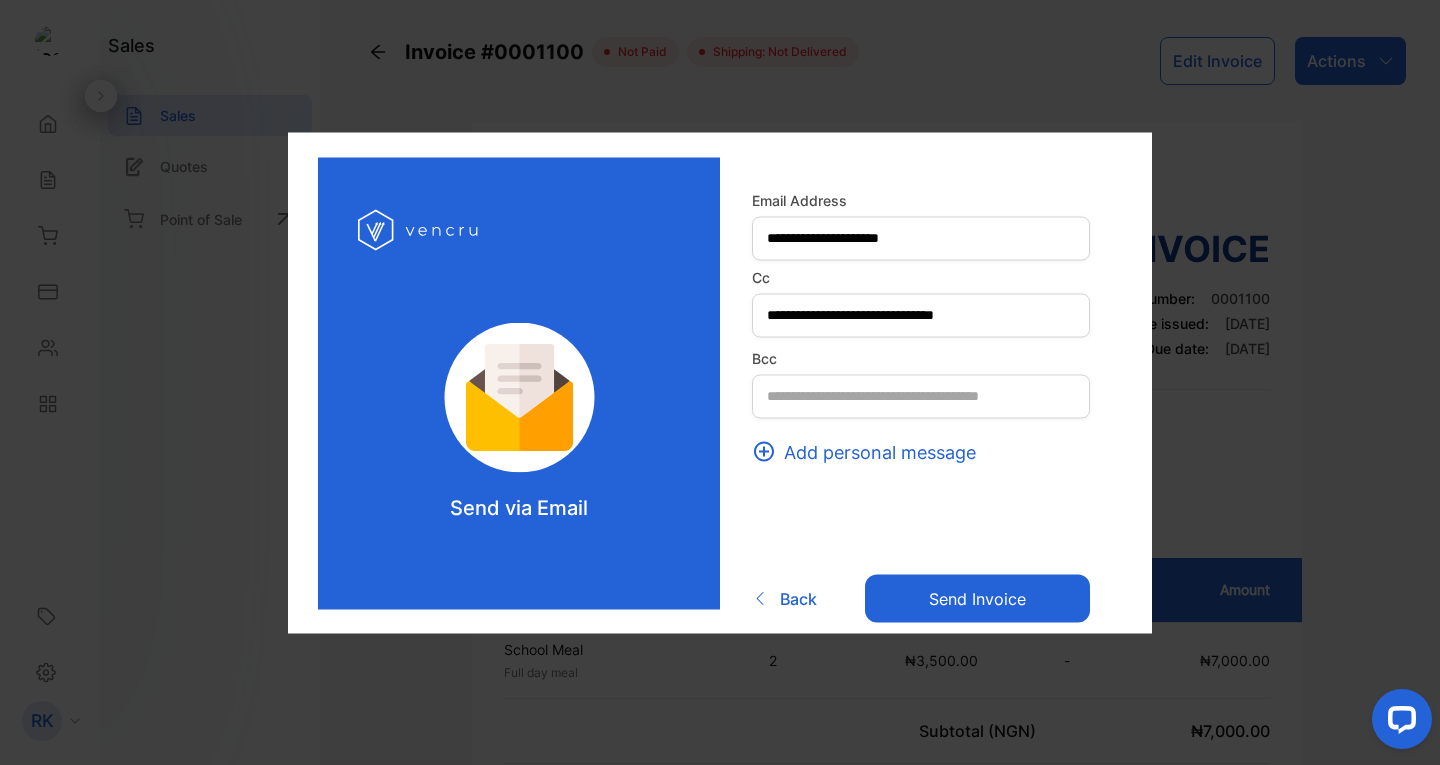 click on "Send invoice" at bounding box center (977, 599) 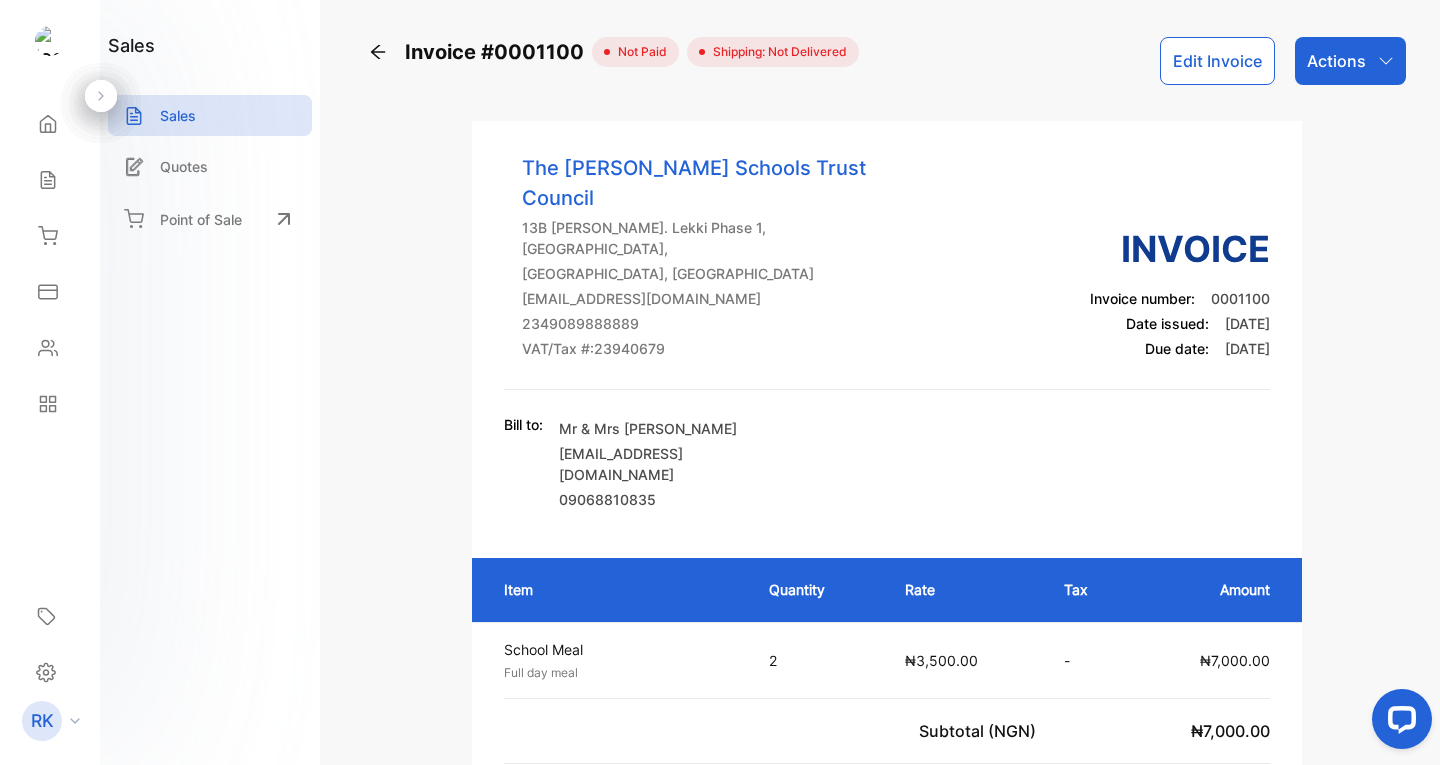 click 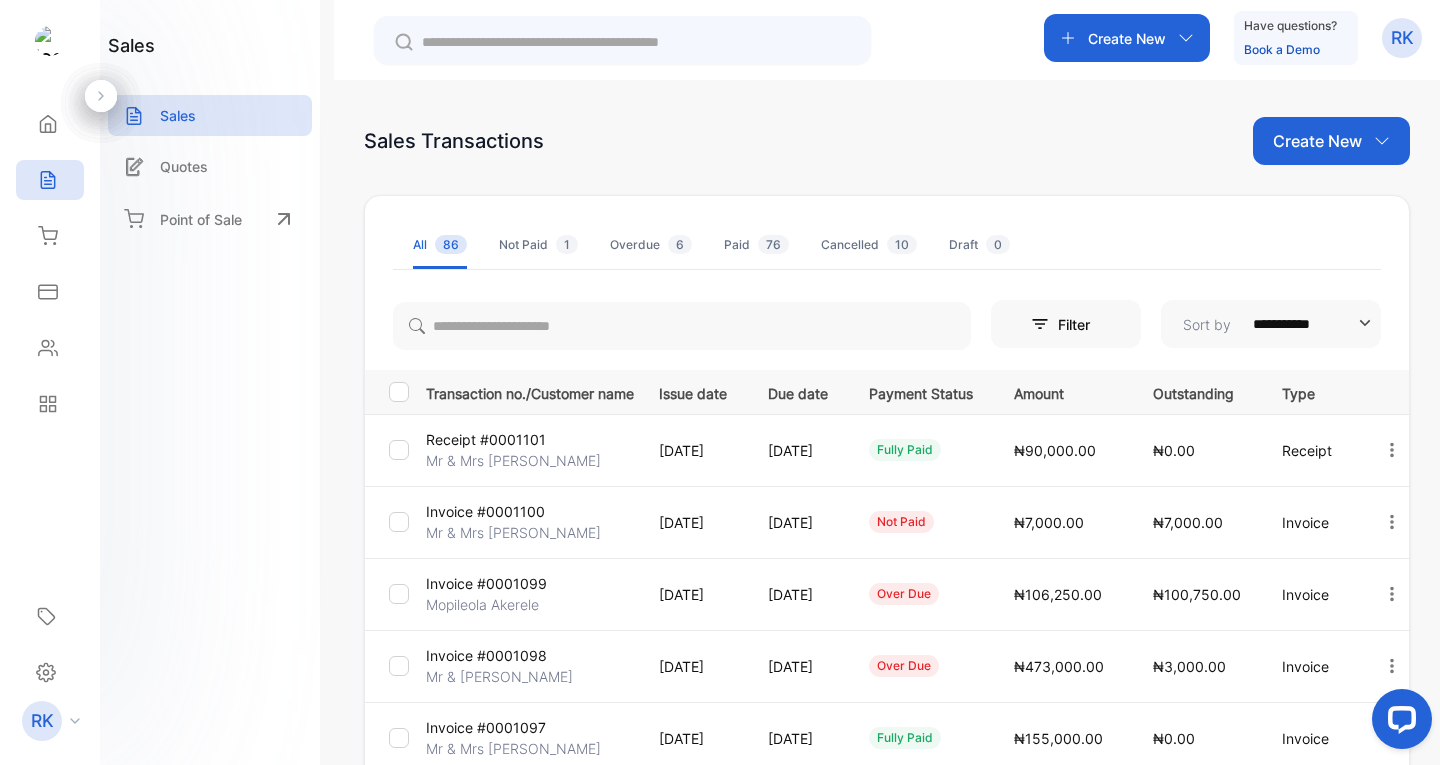 scroll, scrollTop: 545, scrollLeft: 0, axis: vertical 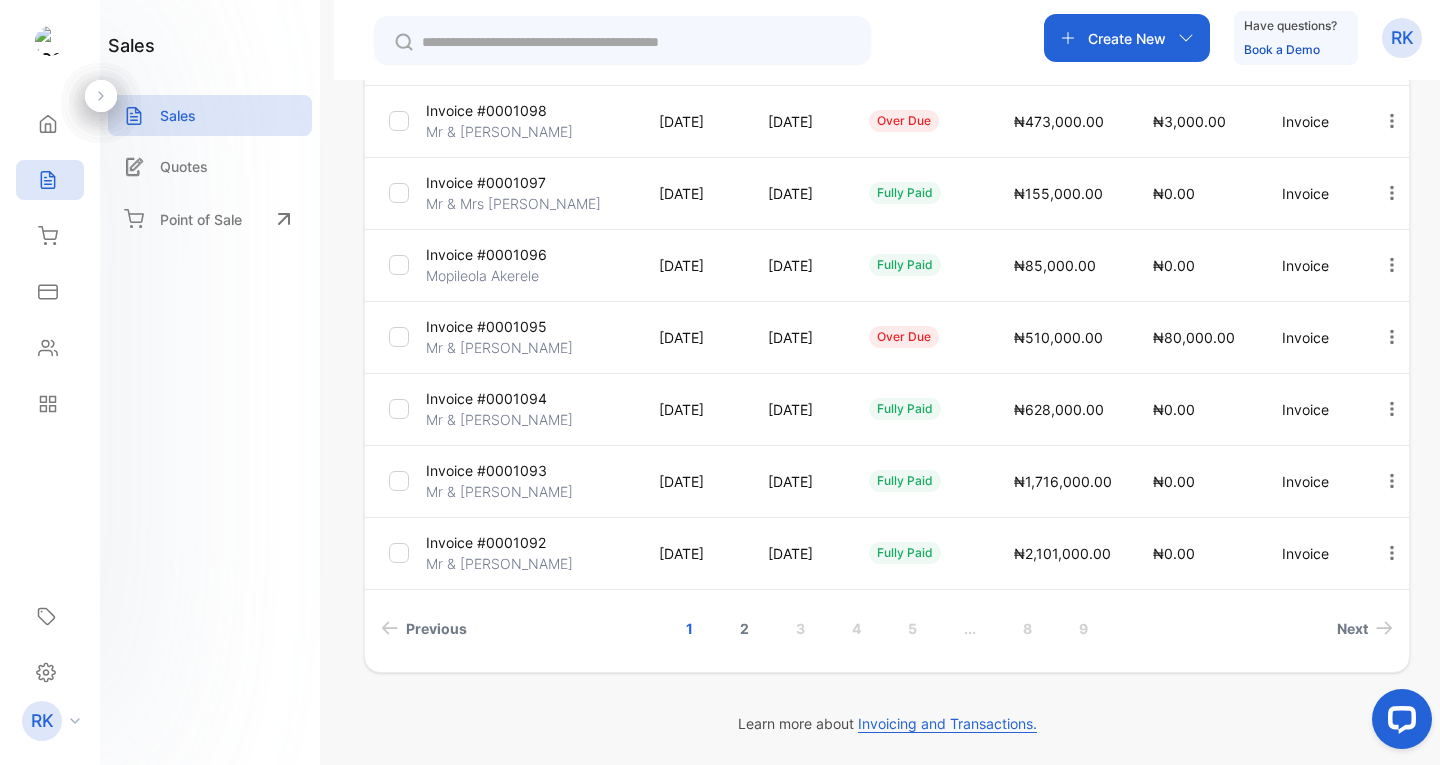 click on "2" at bounding box center (744, 628) 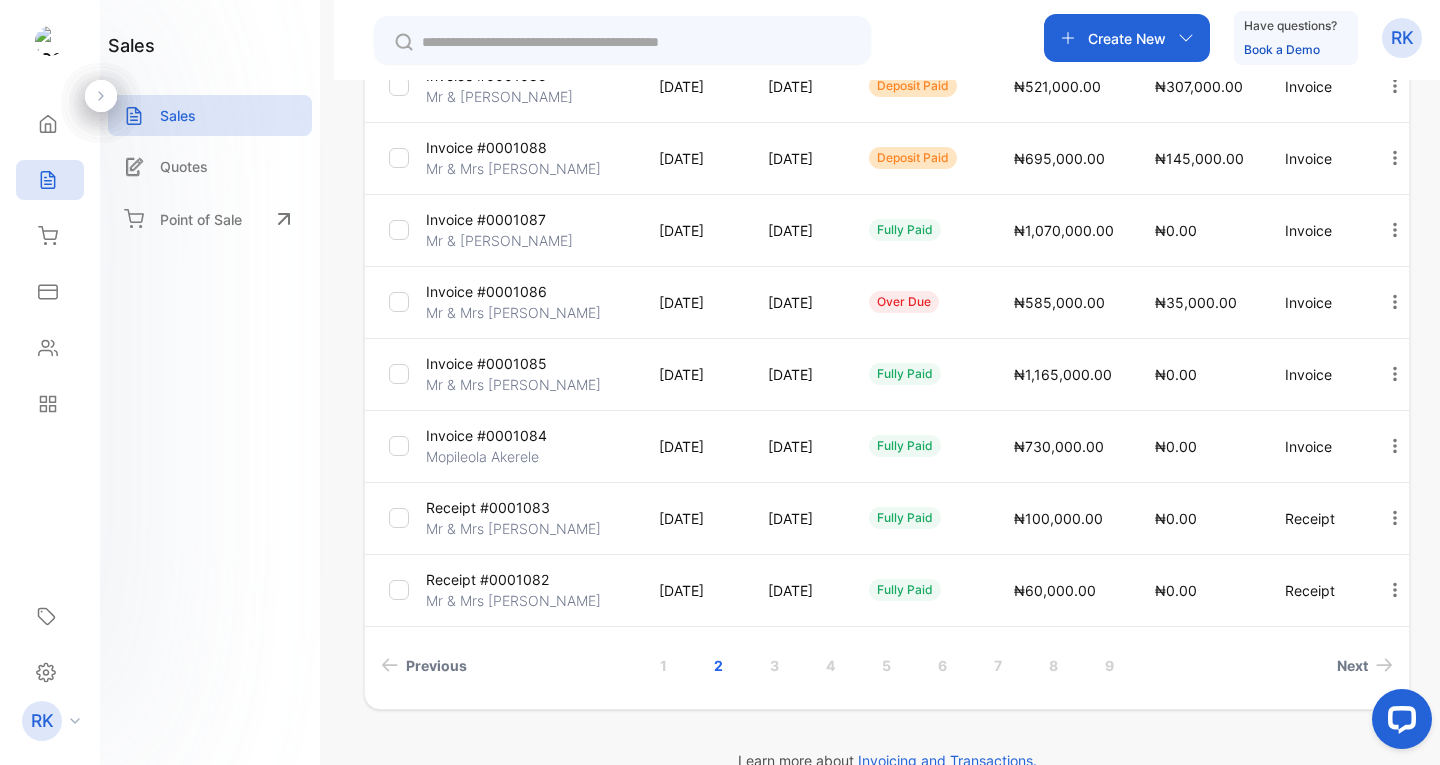 click on "₦35,000.00" at bounding box center (1196, 302) 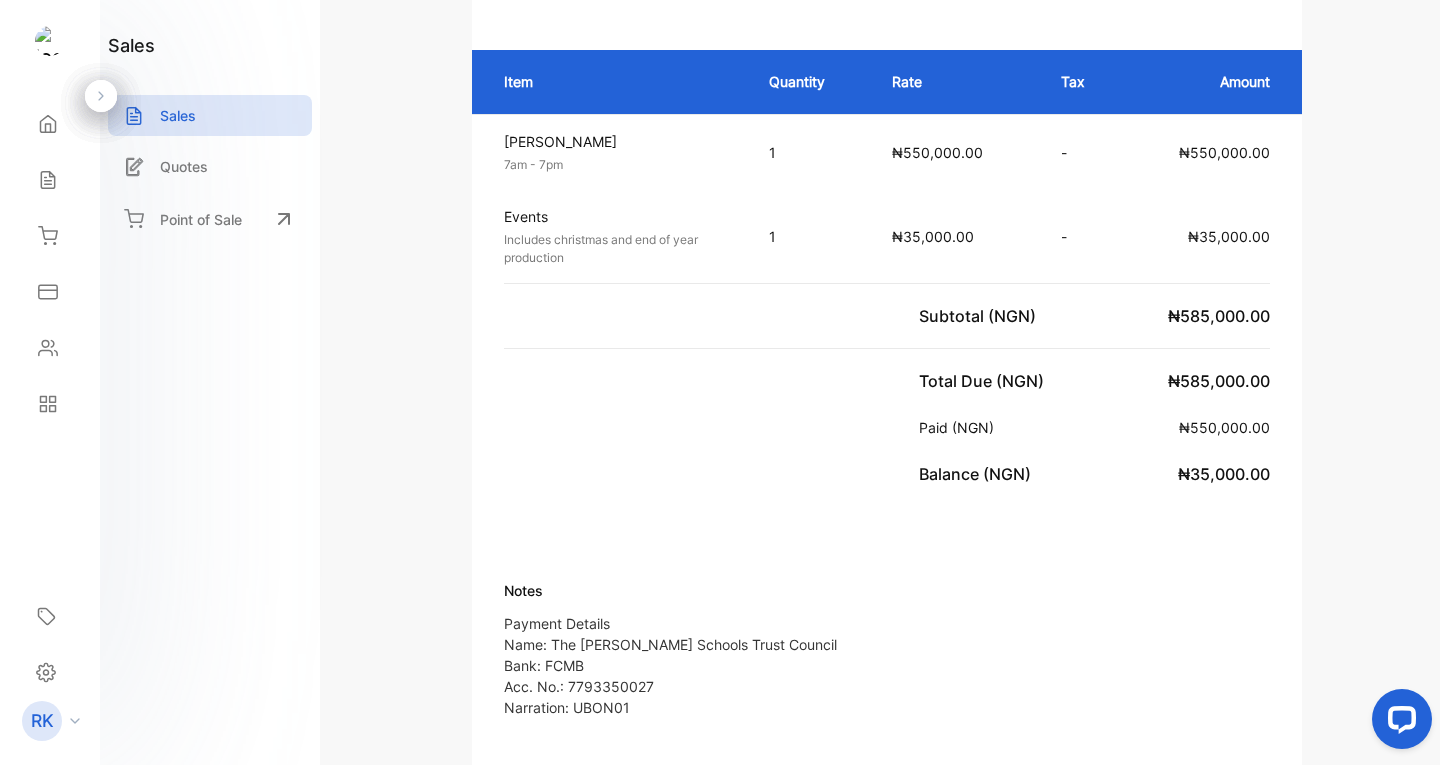scroll, scrollTop: 0, scrollLeft: 0, axis: both 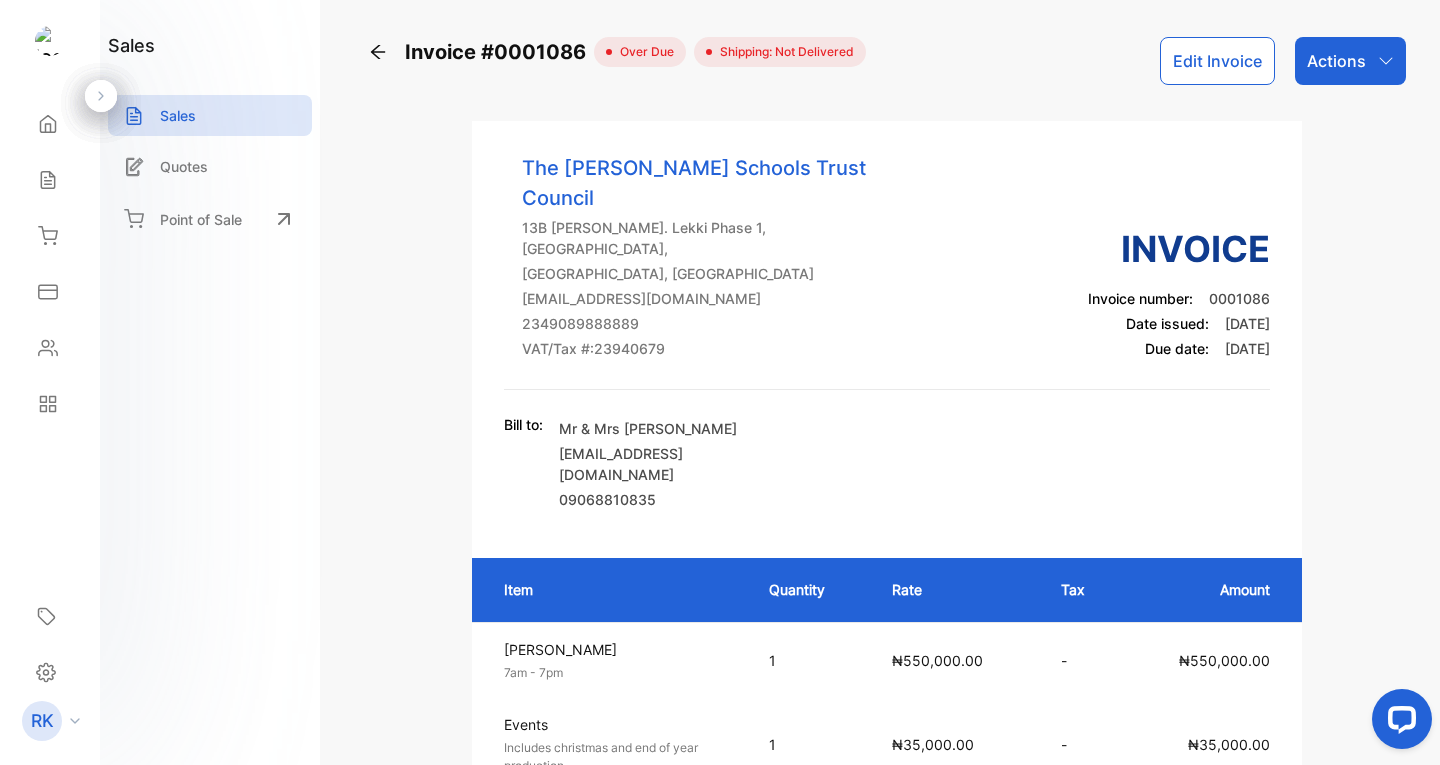 click on "Actions" at bounding box center (1336, 61) 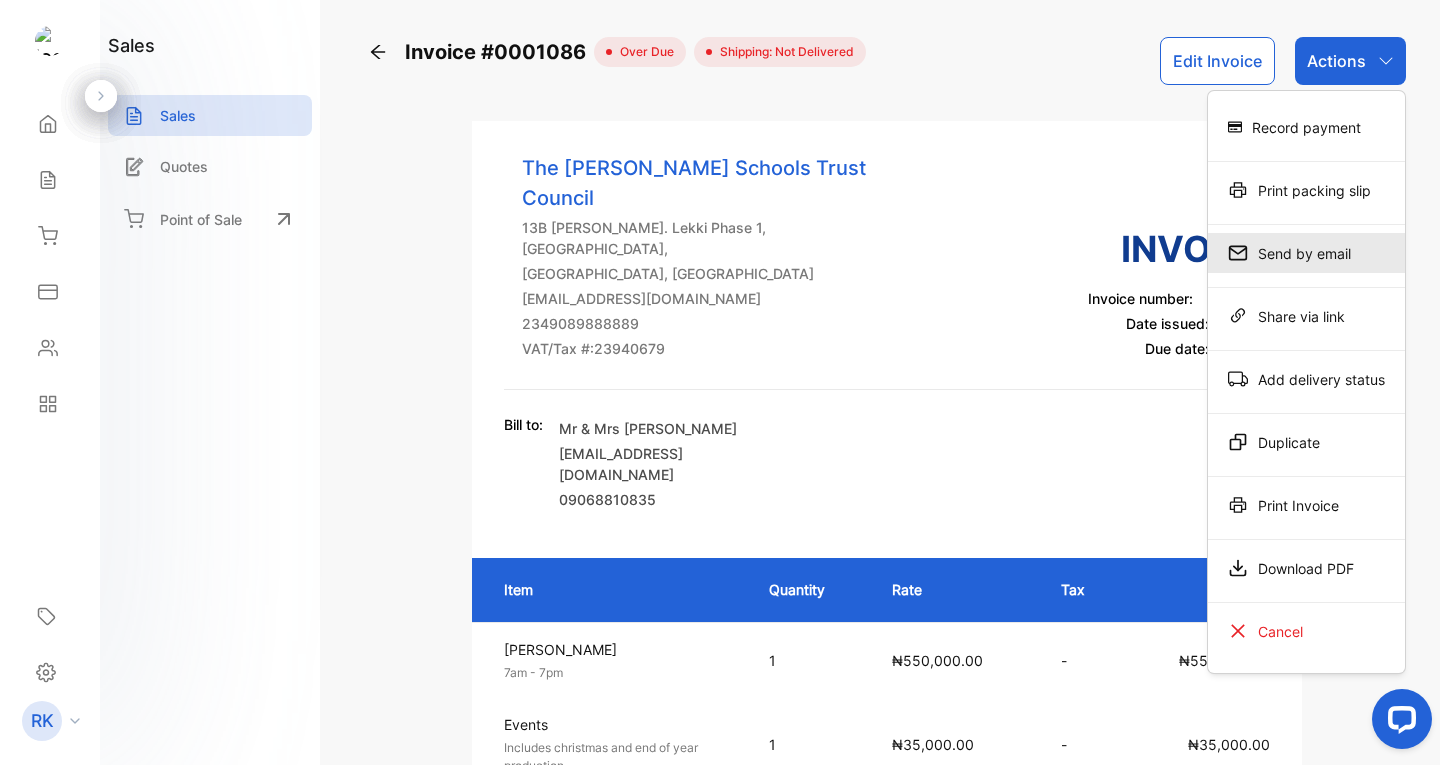 click on "Send by email" at bounding box center [1306, 253] 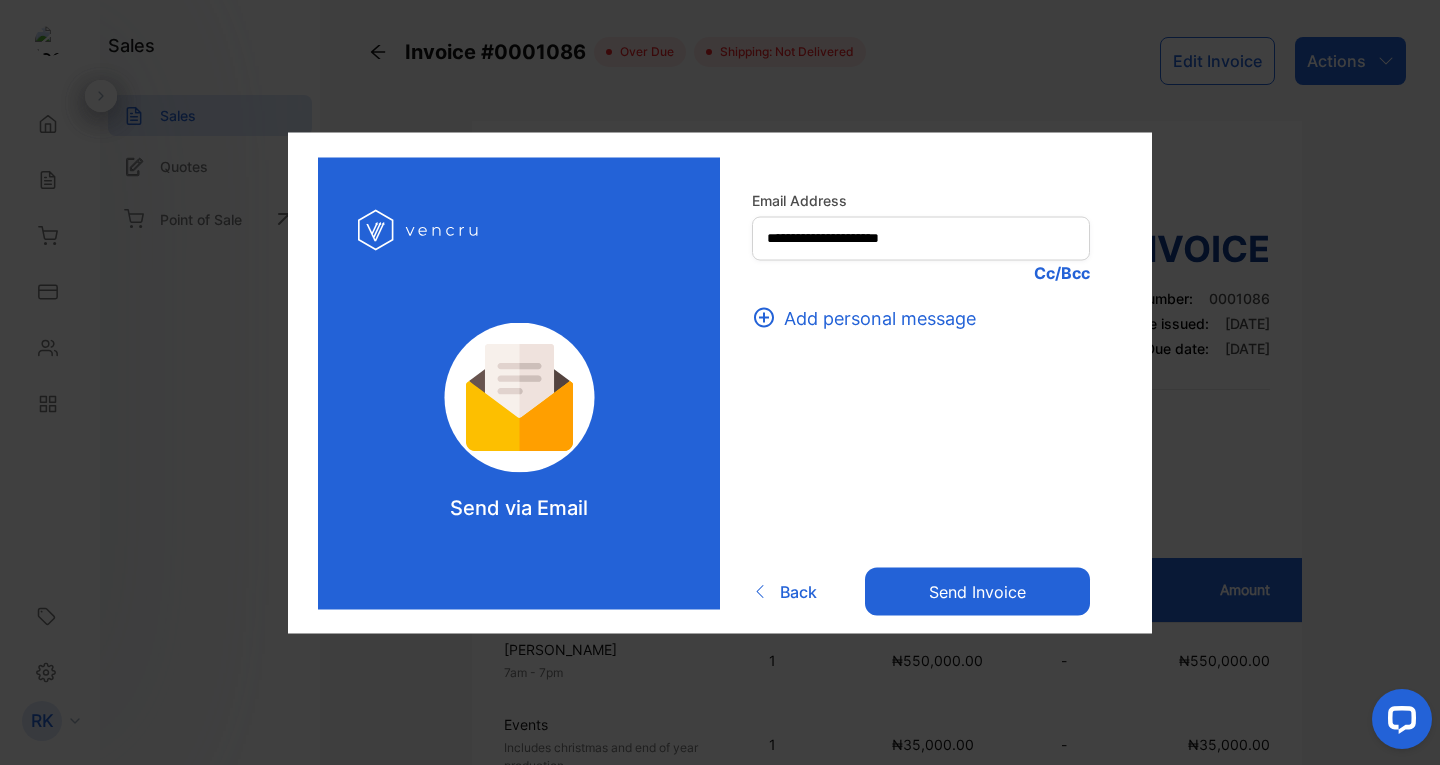 click on "Cc/Bcc" at bounding box center (921, 272) 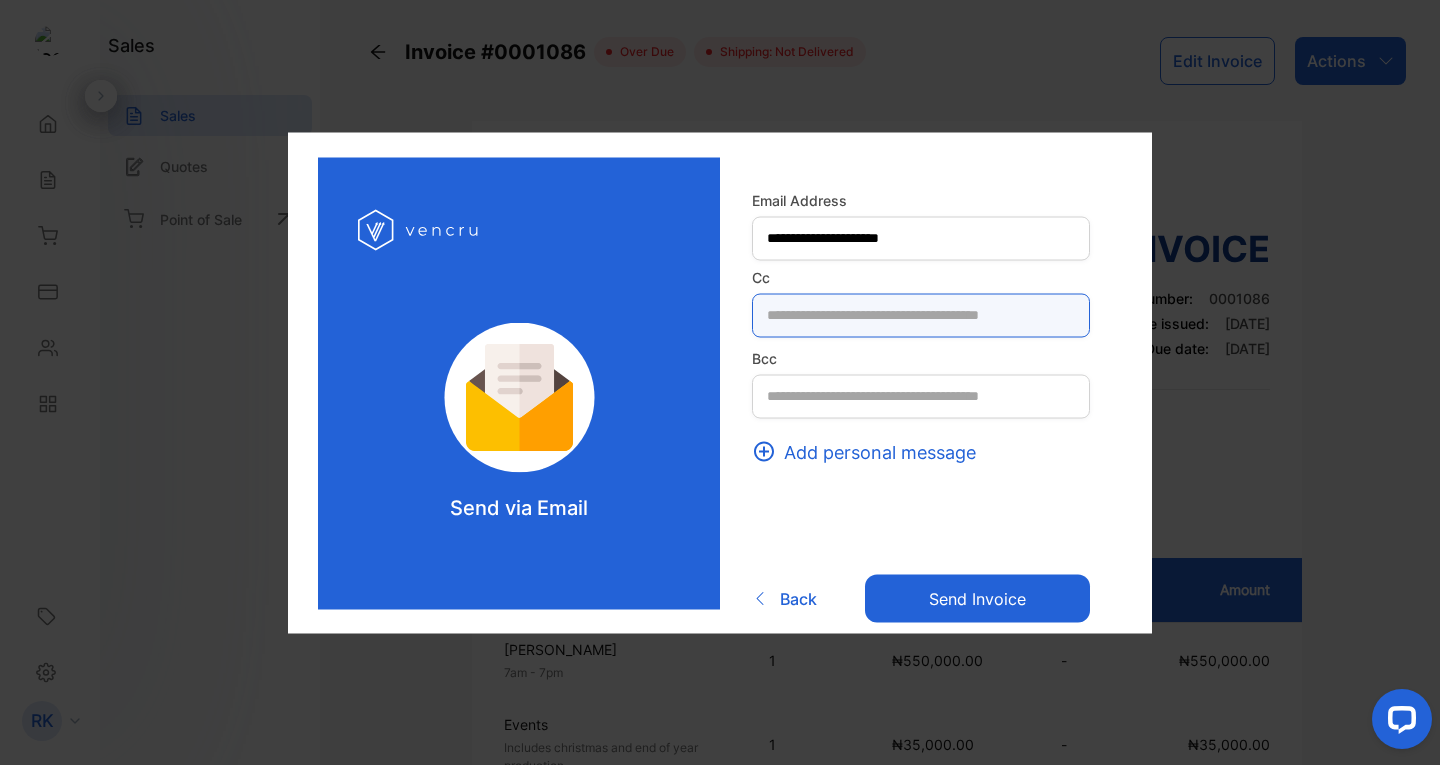 click at bounding box center [921, 315] 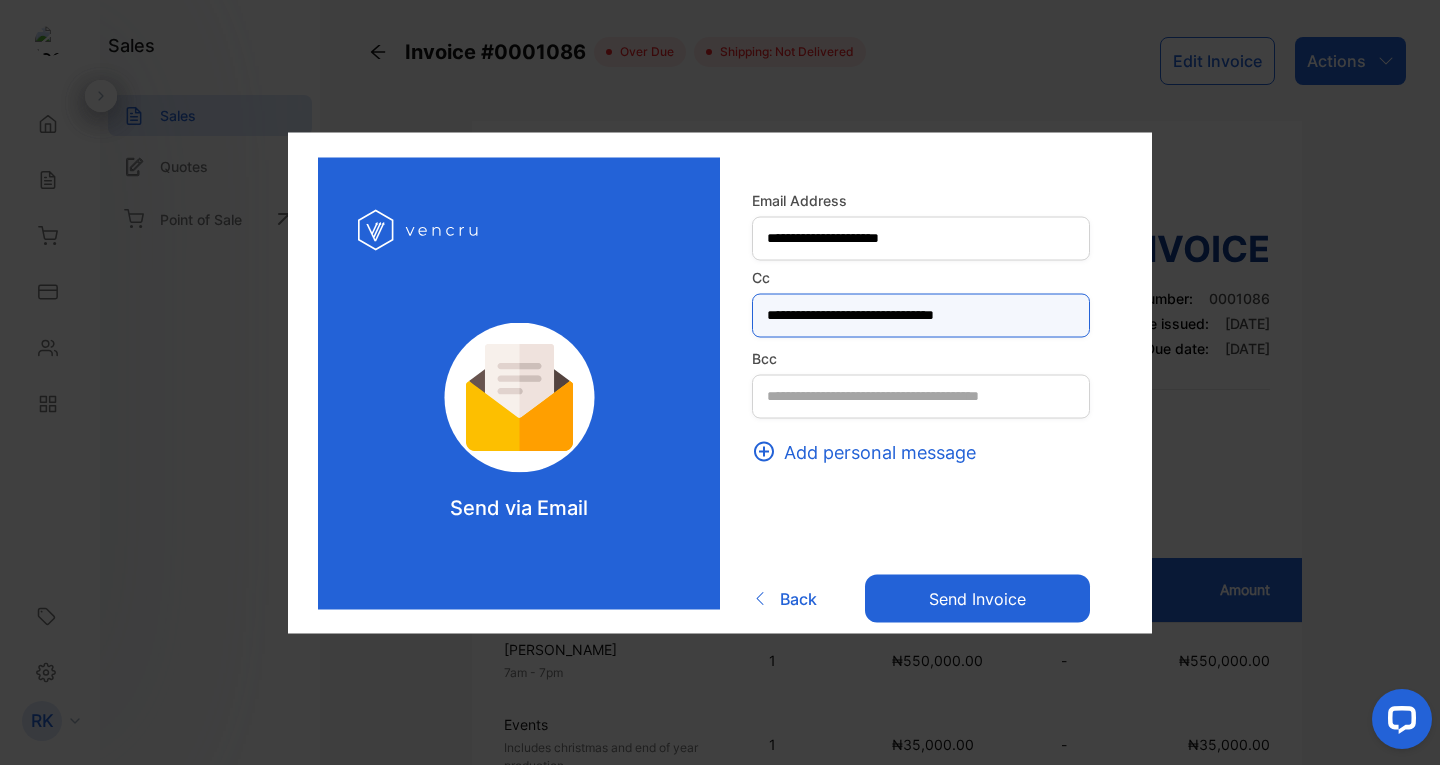 type on "**********" 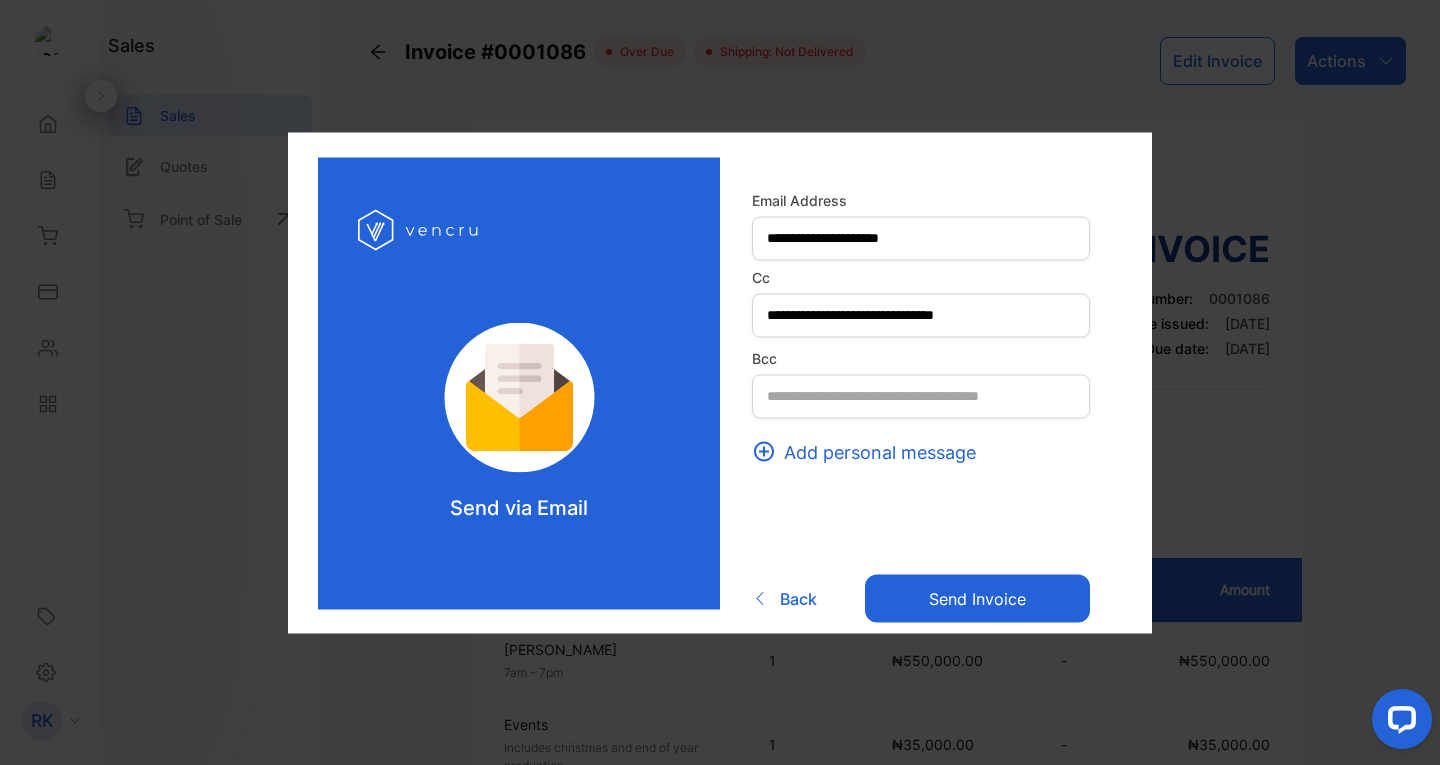 click on "Send invoice" at bounding box center (977, 599) 